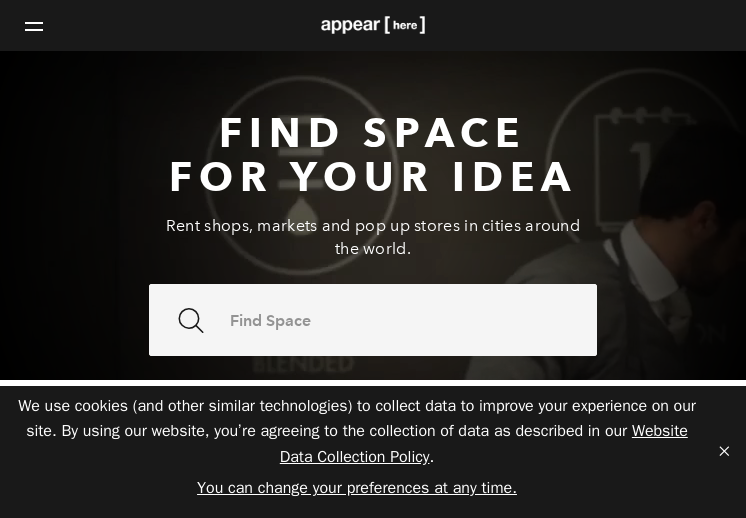 scroll, scrollTop: 0, scrollLeft: 0, axis: both 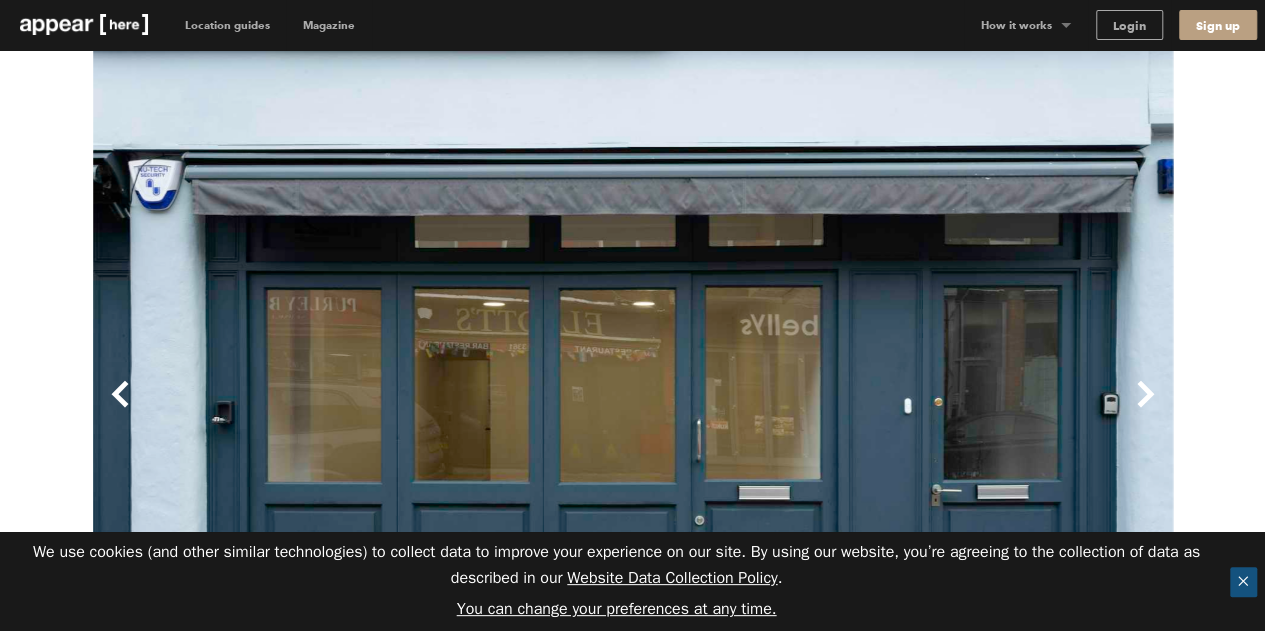 click on "✕" at bounding box center (1243, 582) 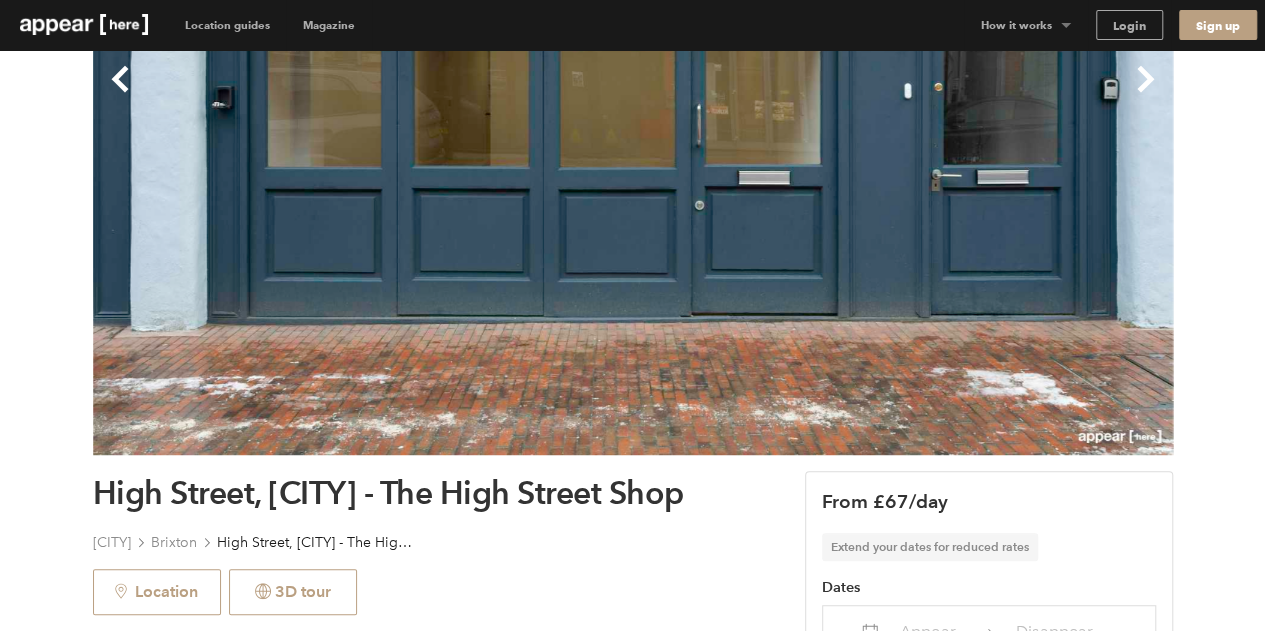 scroll, scrollTop: 314, scrollLeft: 0, axis: vertical 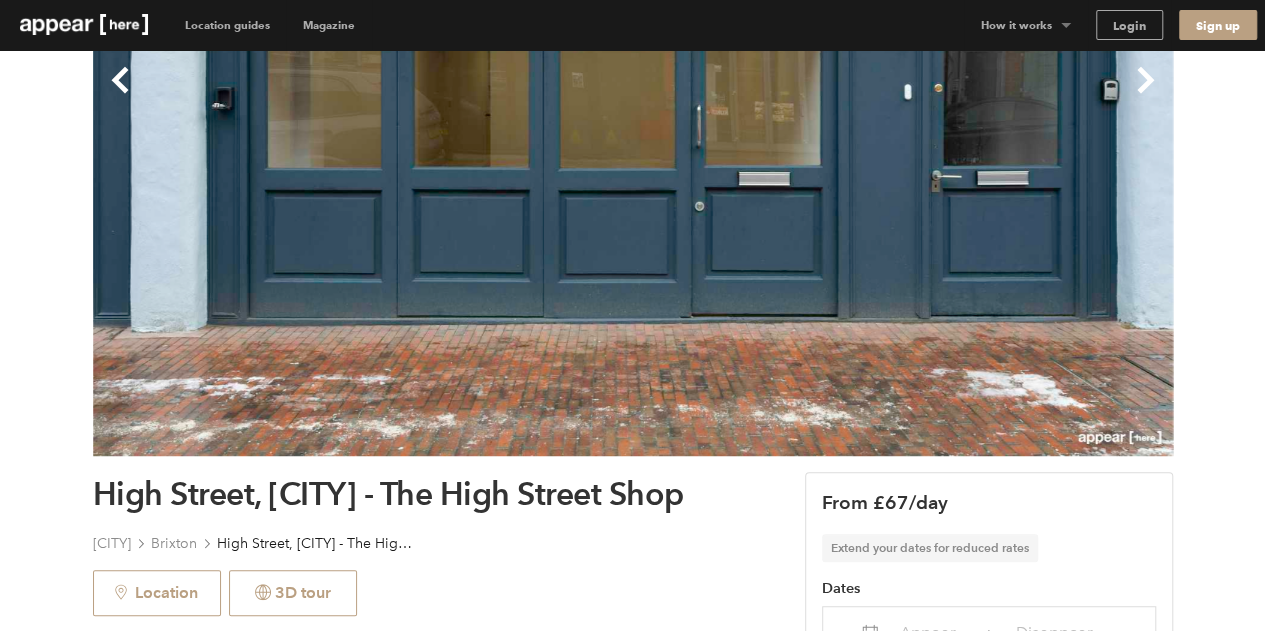 click on "Previous   Next High Street, [CITY] - The High Street Shop Purley Brixton High Street, [CITY] - The High Street Shop
Location
3D tour 500   sqft Retail Bar & Restaurant Event Shop Share Unique A little about this space You’ll find this white box shop to rent on Purley High Street, [CITY]. With the convenience of a white-walled interior and the exposure from the large windows facing out onto the street, this space couldn't be a more ideal blank canvas for any retail concept wanting to launch in one of London's most up-and-coming suburbs.
Show more Chevron-up 14 days minimum booking Discounts may apply when booking a week, a quarter, or more than a month. Amenities (4 available) Lighting Wheelchair accessible Toilets Stock room Basement Wifi Show more Chevron-up Home truths This is more of a suburban town, so if you’re a luxury brand looking for the buzz of Central London, this spot may not be to your taste. License details A1 (Shops) Chevron-up Read more about our licenses in our" at bounding box center [632, 1225] 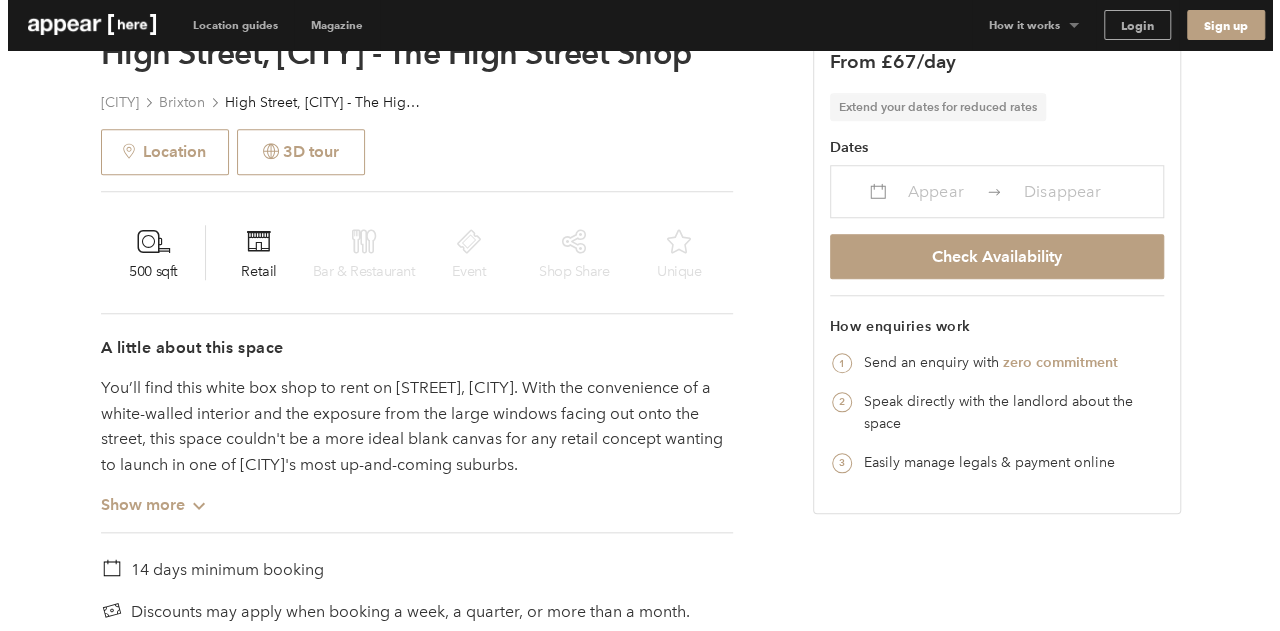 scroll, scrollTop: 758, scrollLeft: 0, axis: vertical 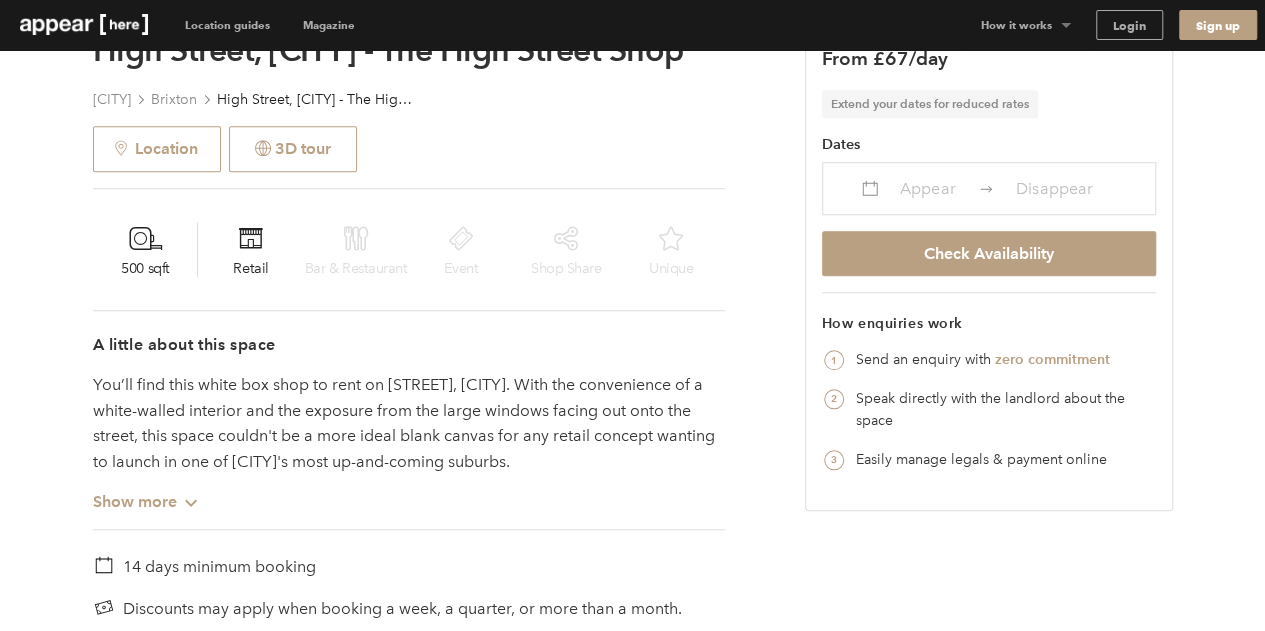 click on "Appear" at bounding box center (928, 188) 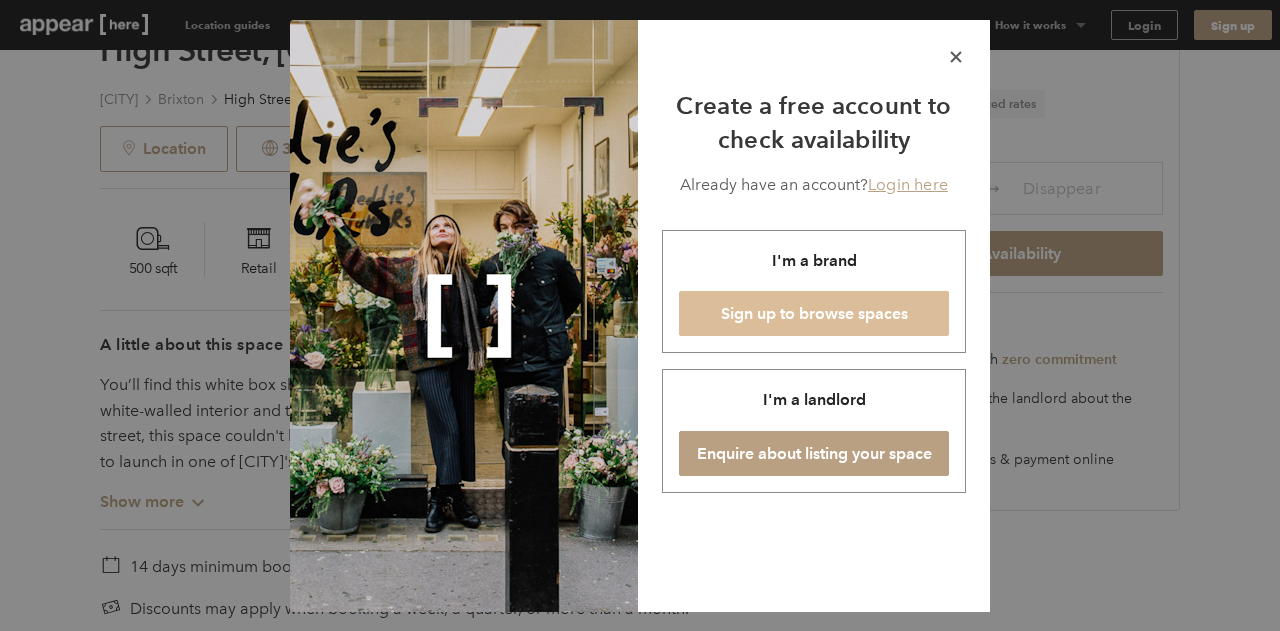 click on "Sign up to browse spaces" at bounding box center (814, 313) 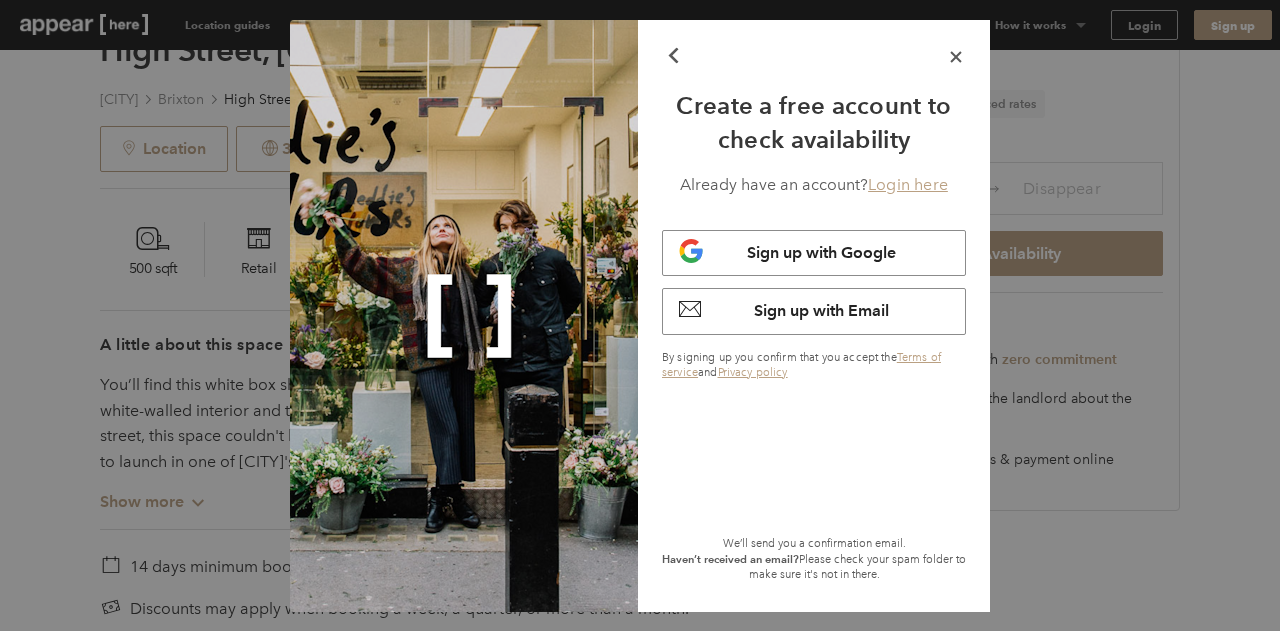 click on "Login here" at bounding box center [908, 184] 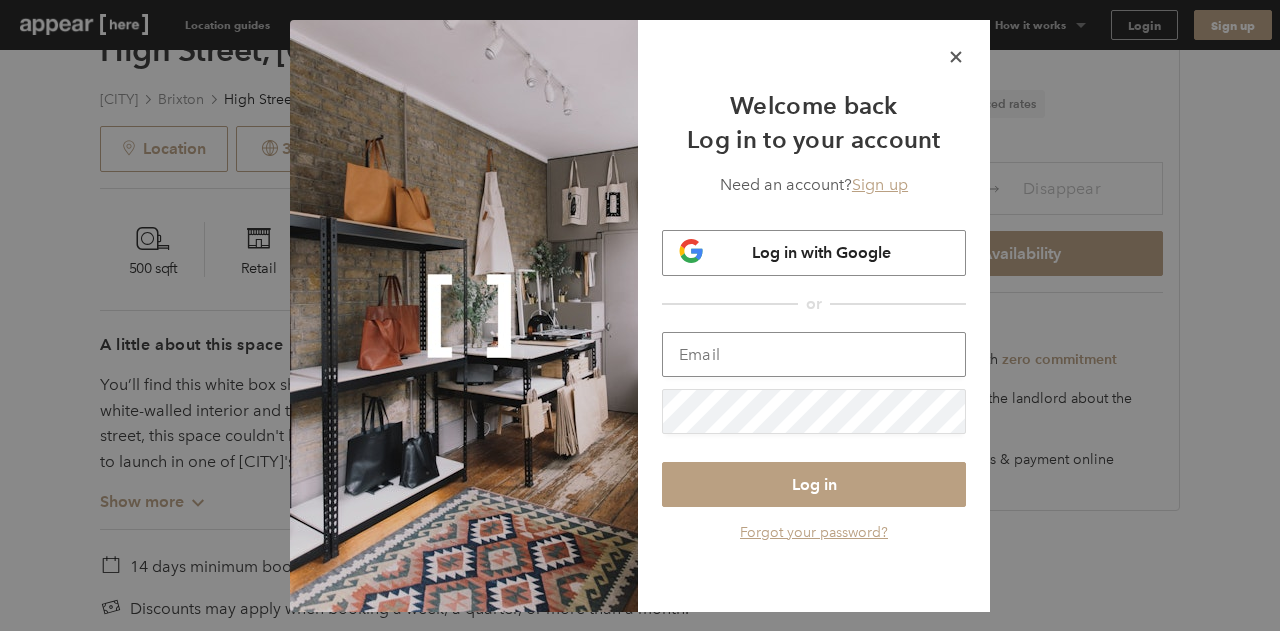 click at bounding box center (814, 354) 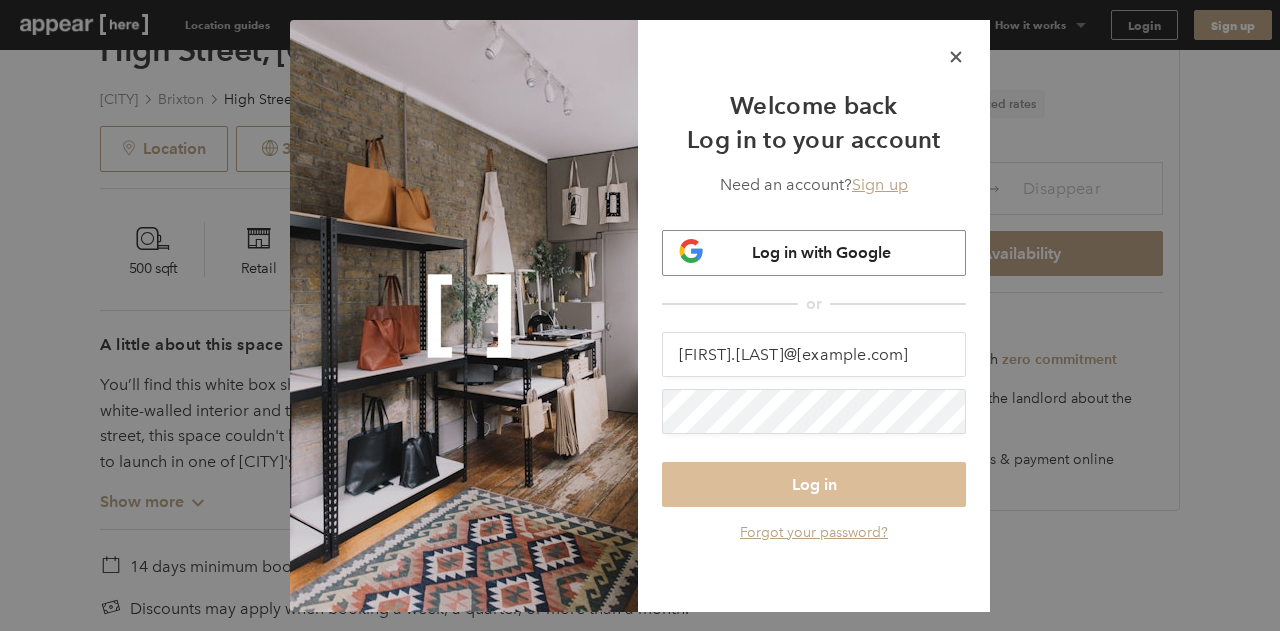 click on "Log in" at bounding box center (814, 484) 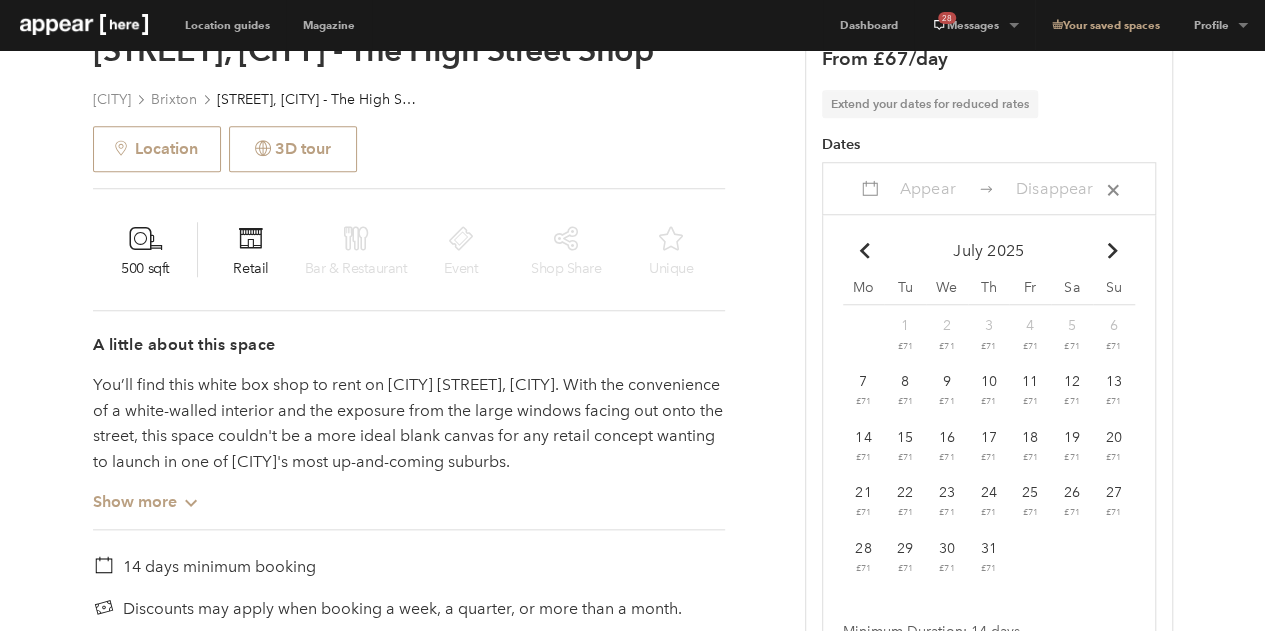 scroll, scrollTop: 0, scrollLeft: 0, axis: both 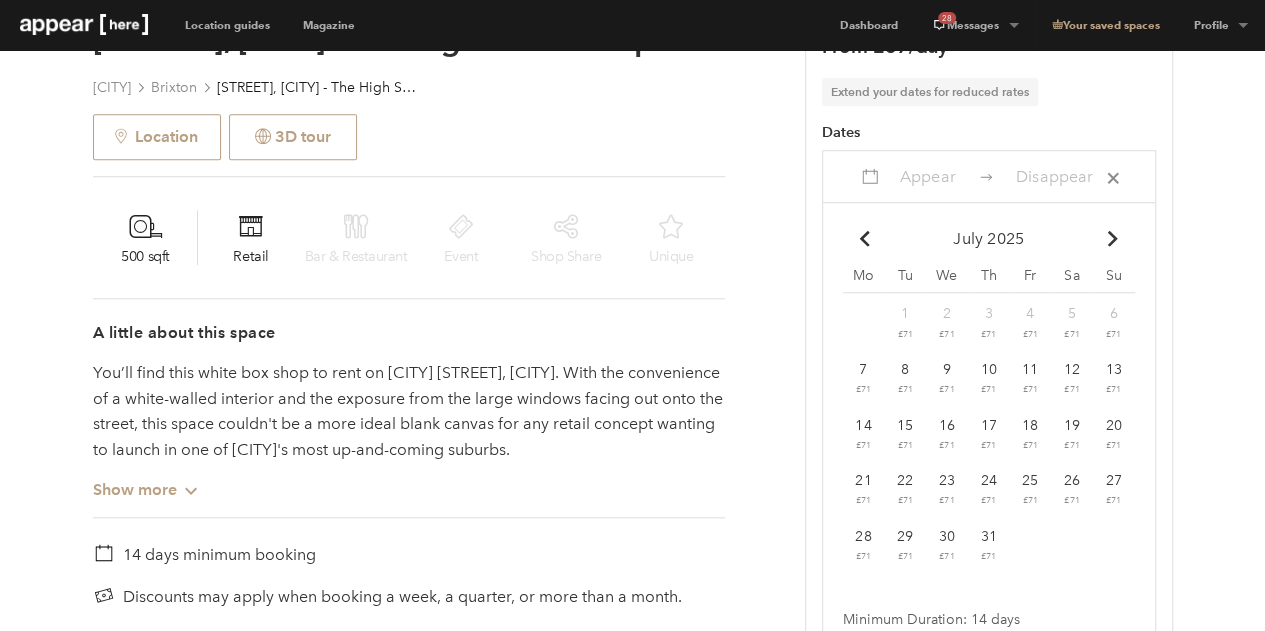 click on "Chevron-up Go to next month" at bounding box center (1114, 239) 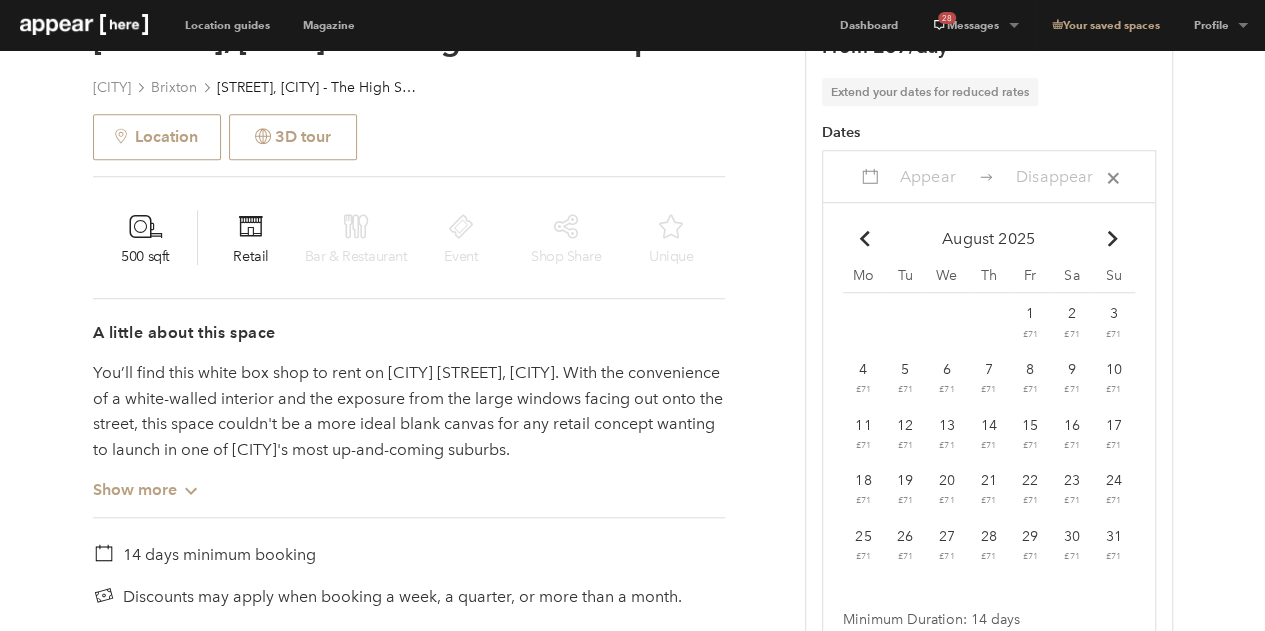 click on "21" at bounding box center [1030, 313] 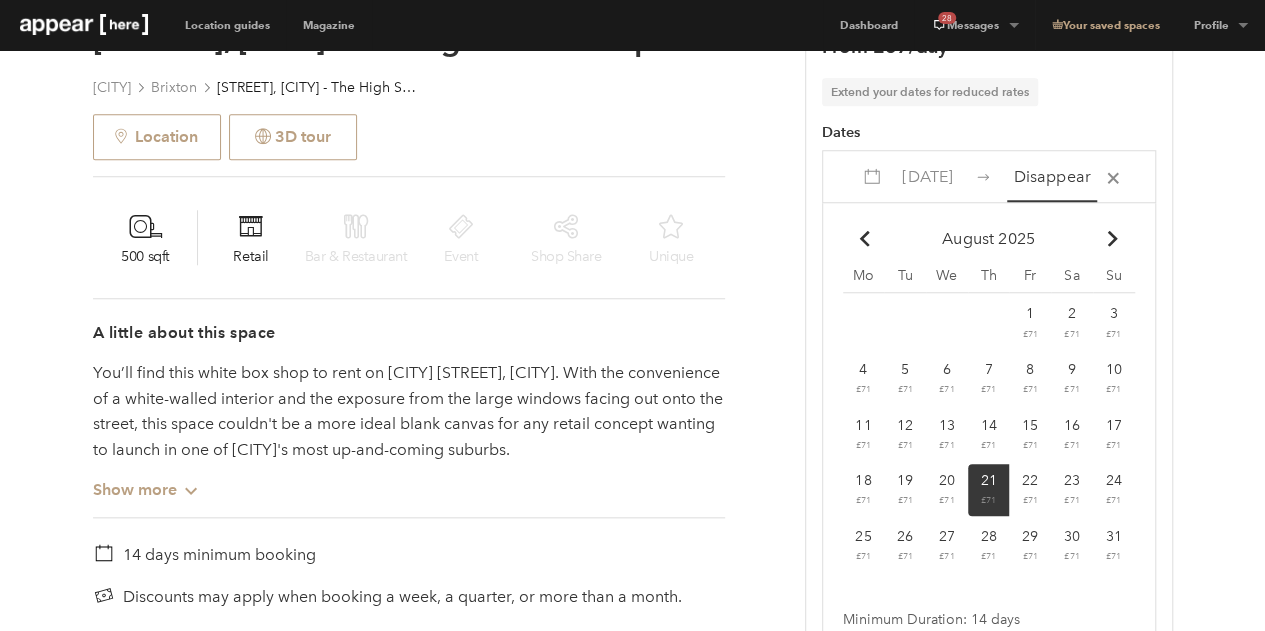 click on "22" at bounding box center [1030, 313] 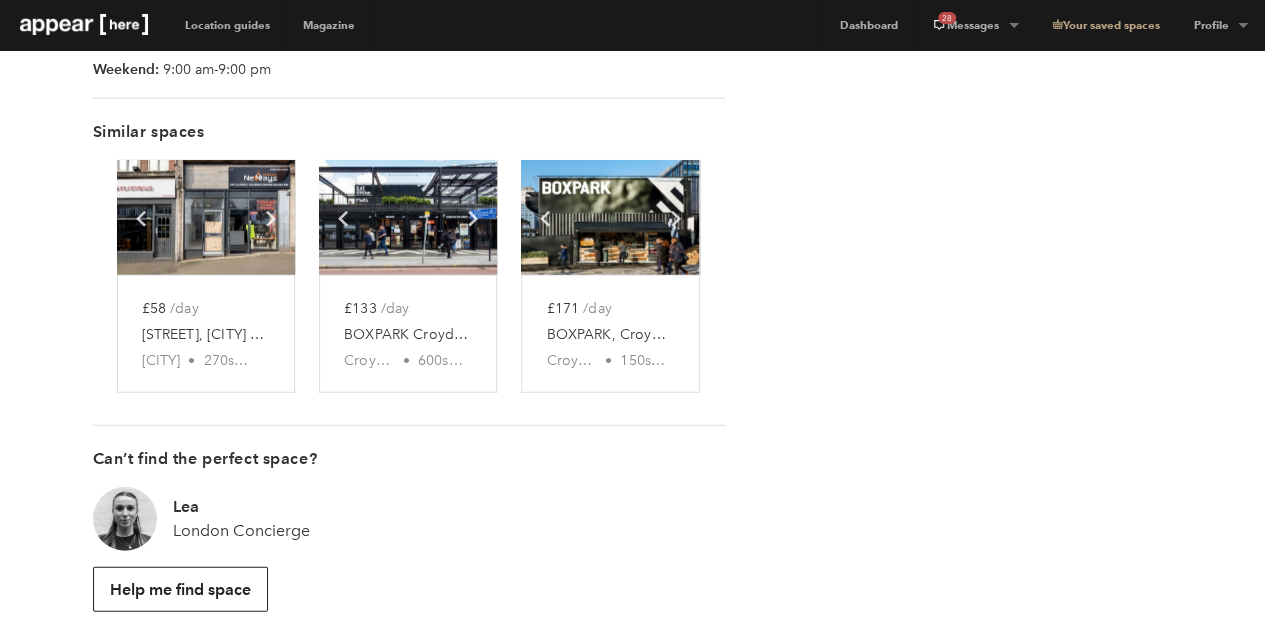 scroll, scrollTop: 2448, scrollLeft: 0, axis: vertical 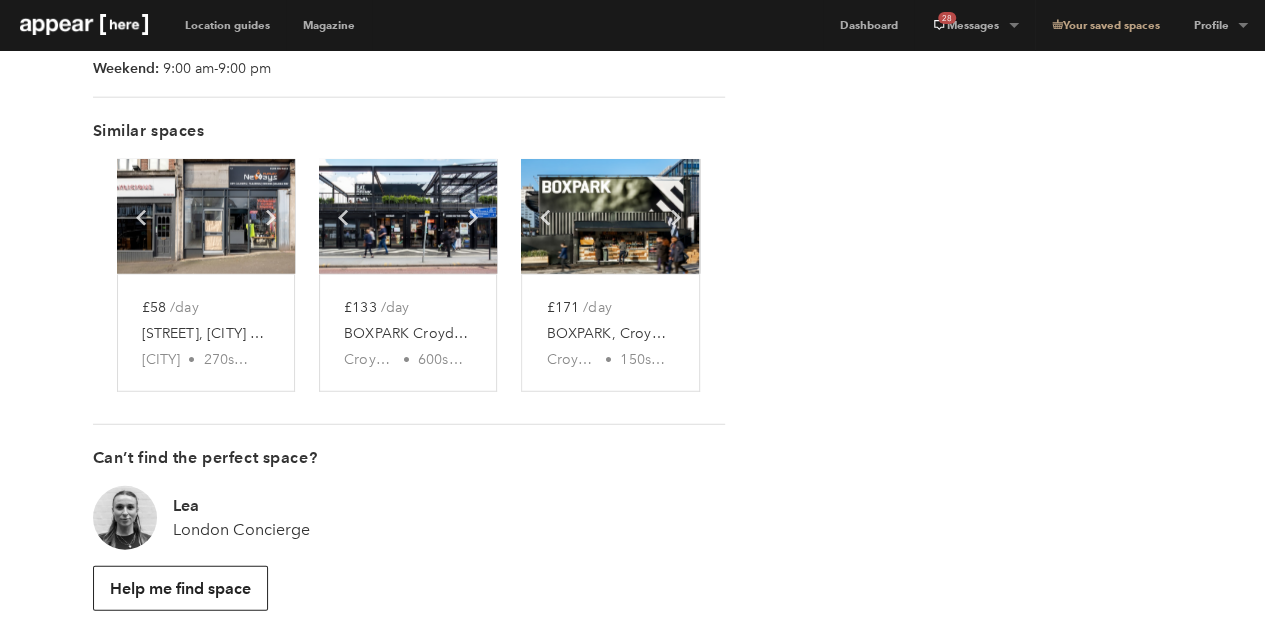 click on "£171   /day BOXPARK, Croydon – Kiosk 68 Croydon • 150  sq ft" at bounding box center [206, 333] 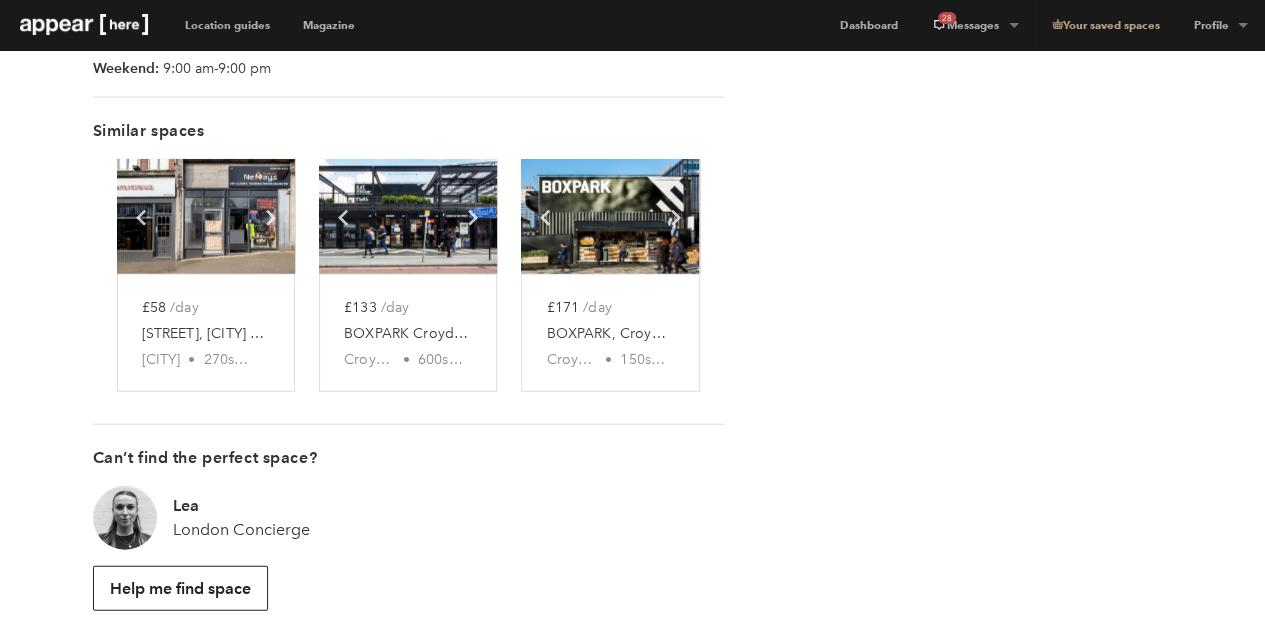 click at bounding box center (610, 217) 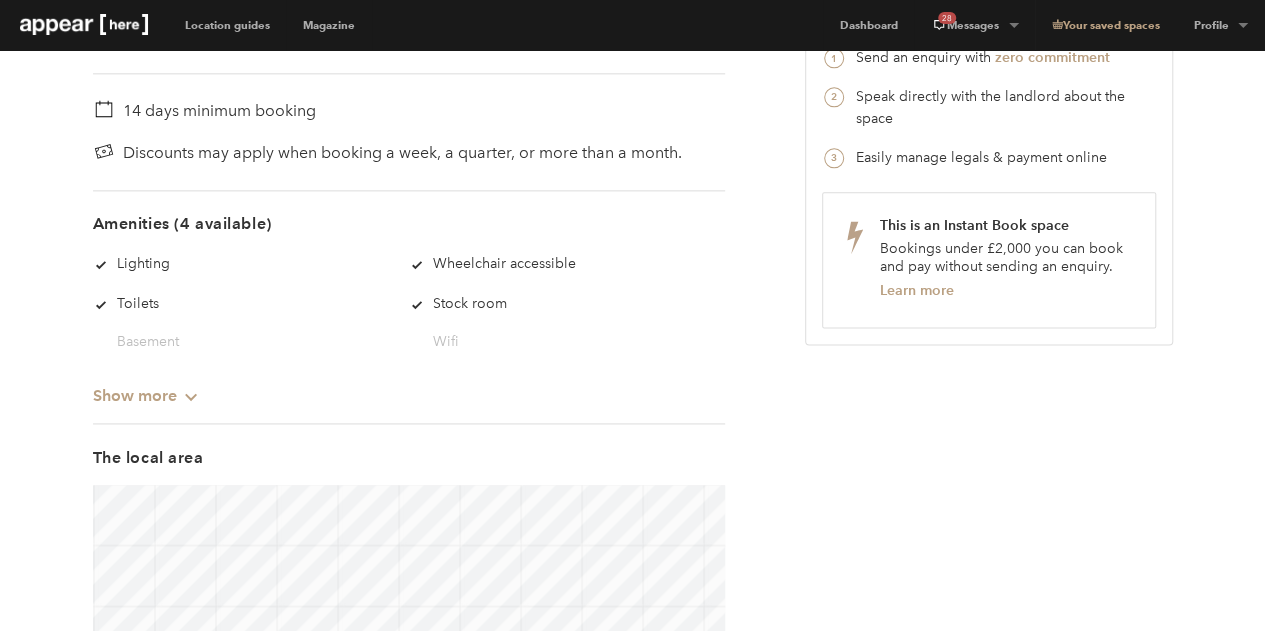 scroll, scrollTop: 1034, scrollLeft: 0, axis: vertical 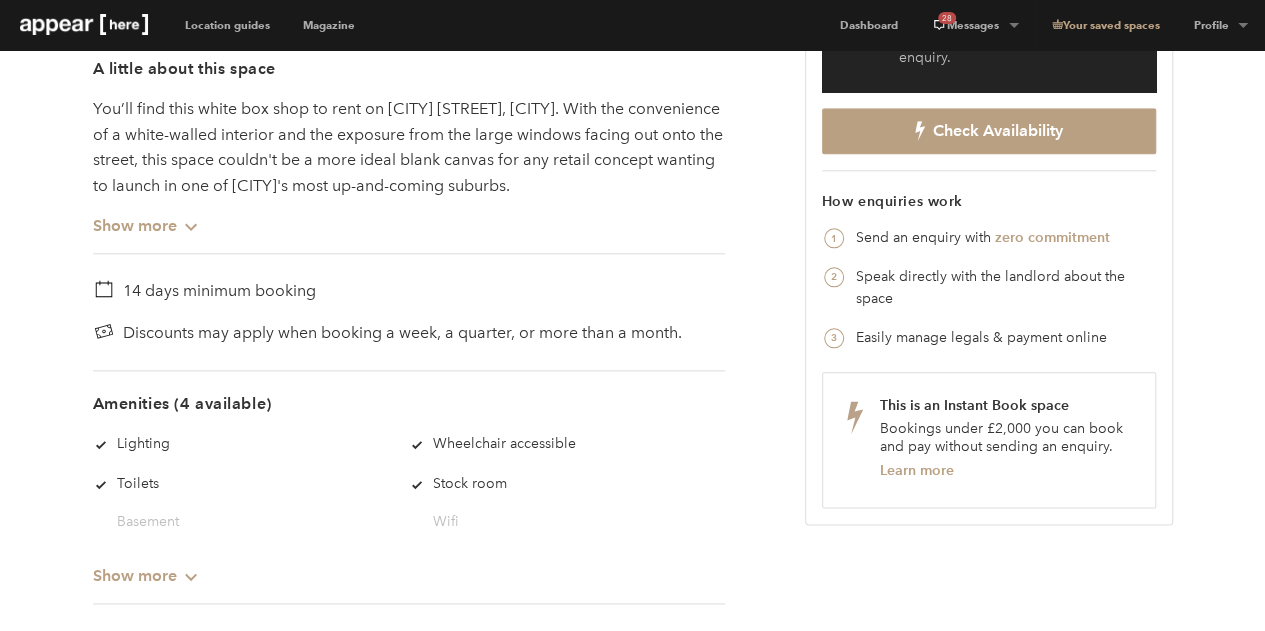click at bounding box center [84, 24] 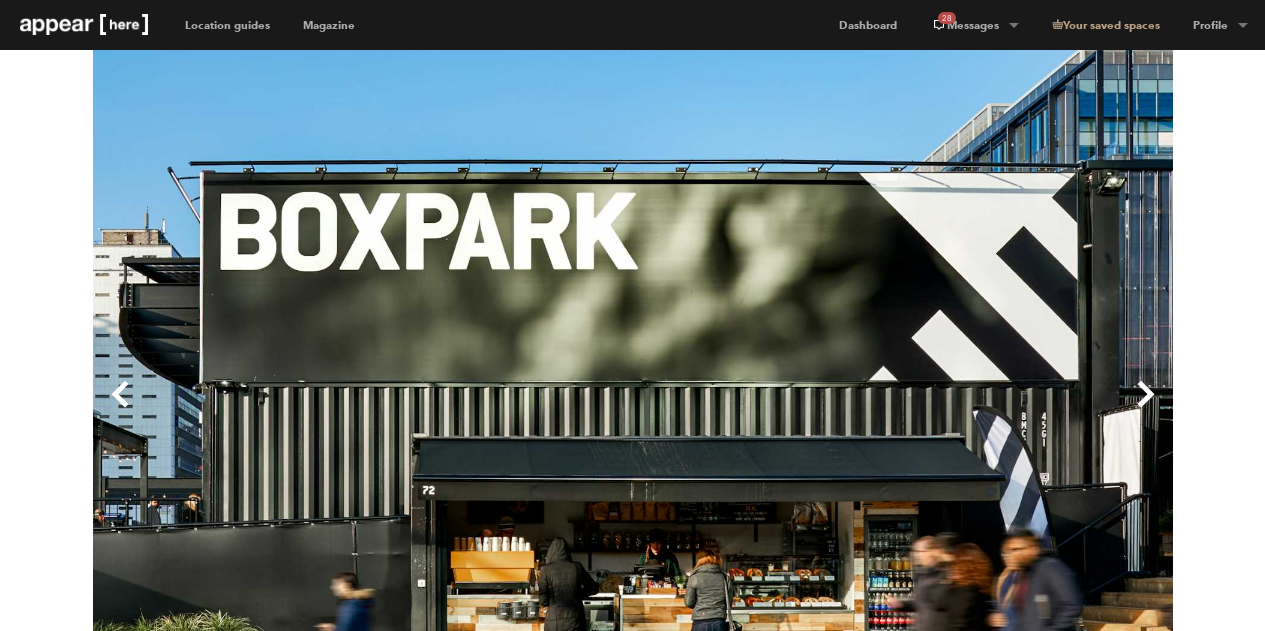 scroll, scrollTop: 0, scrollLeft: 0, axis: both 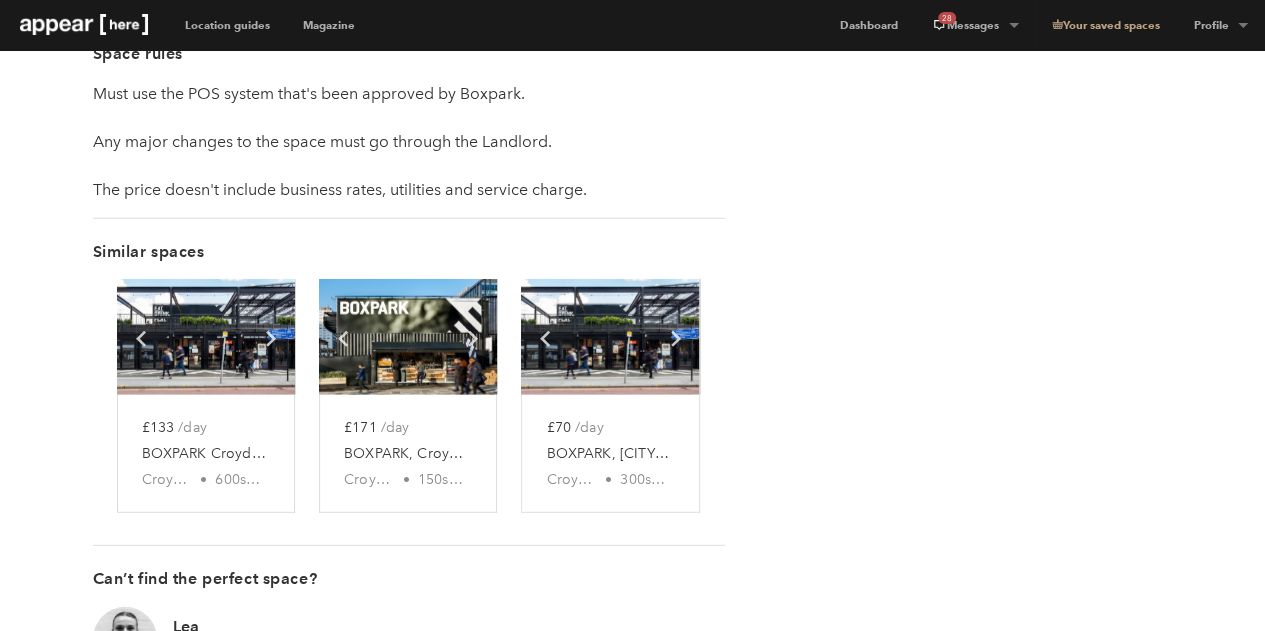 click at bounding box center (206, 337) 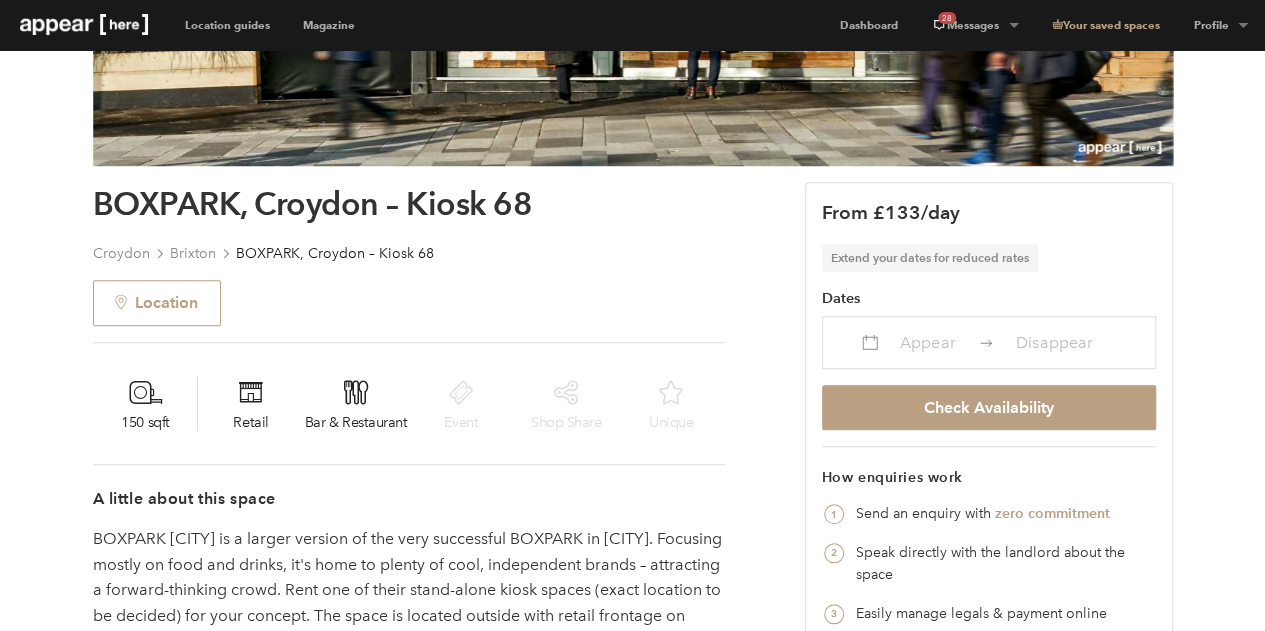 scroll, scrollTop: 600, scrollLeft: 0, axis: vertical 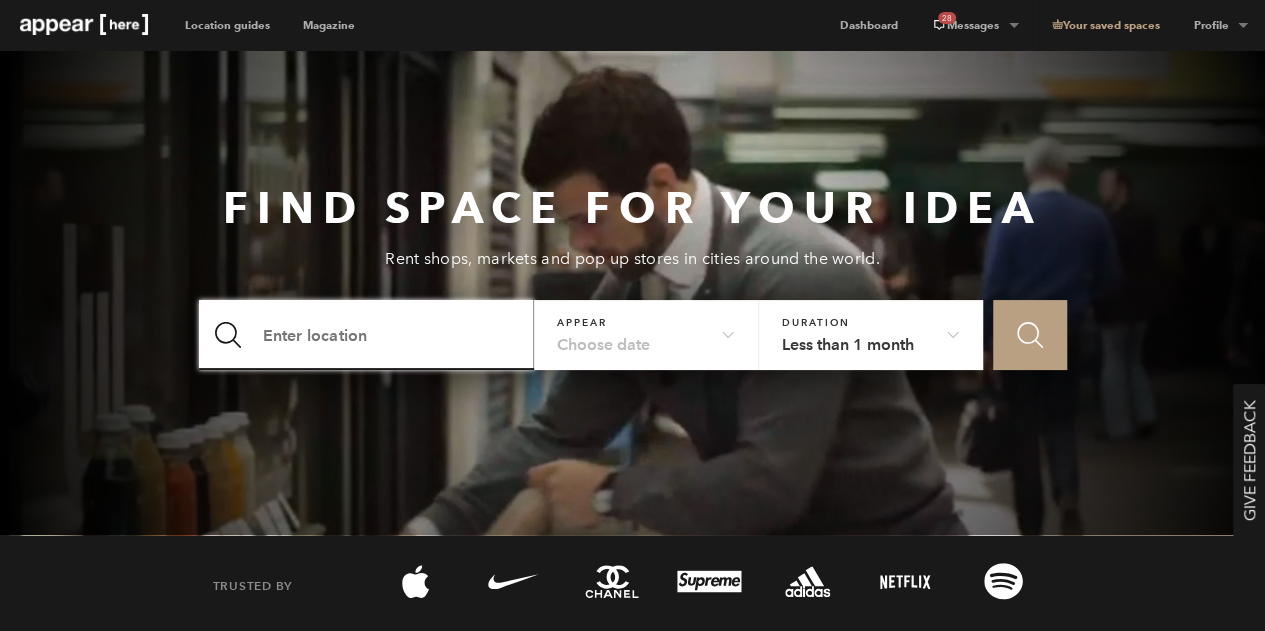 click at bounding box center [367, 335] 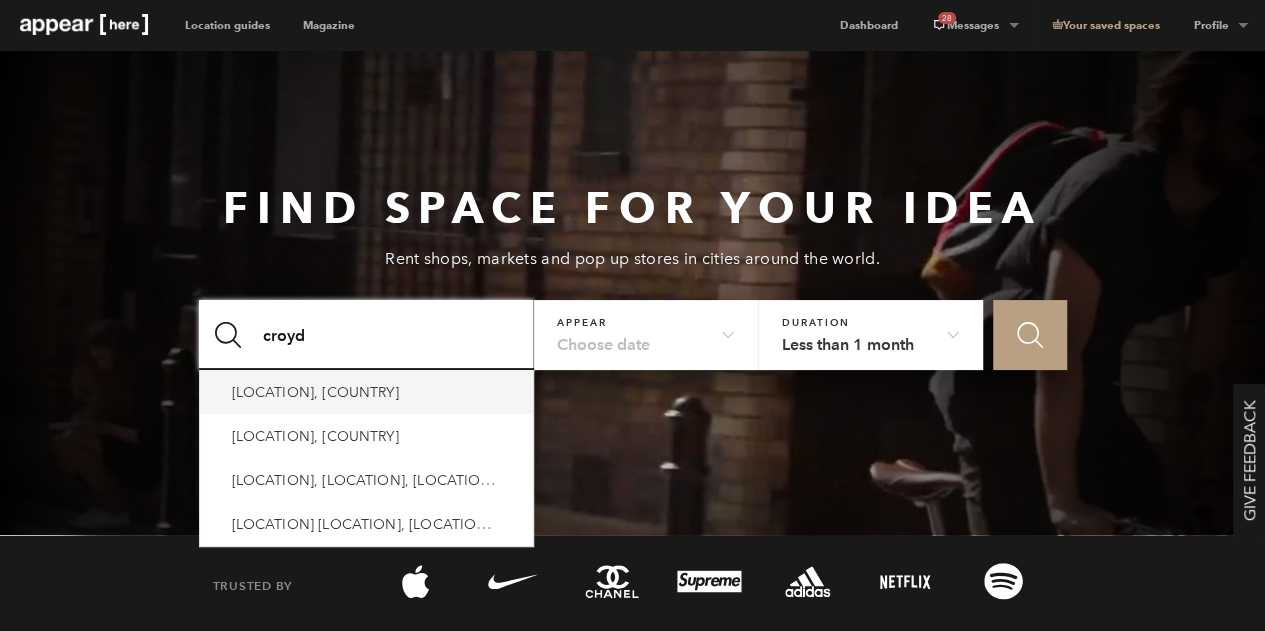 type on "croyd" 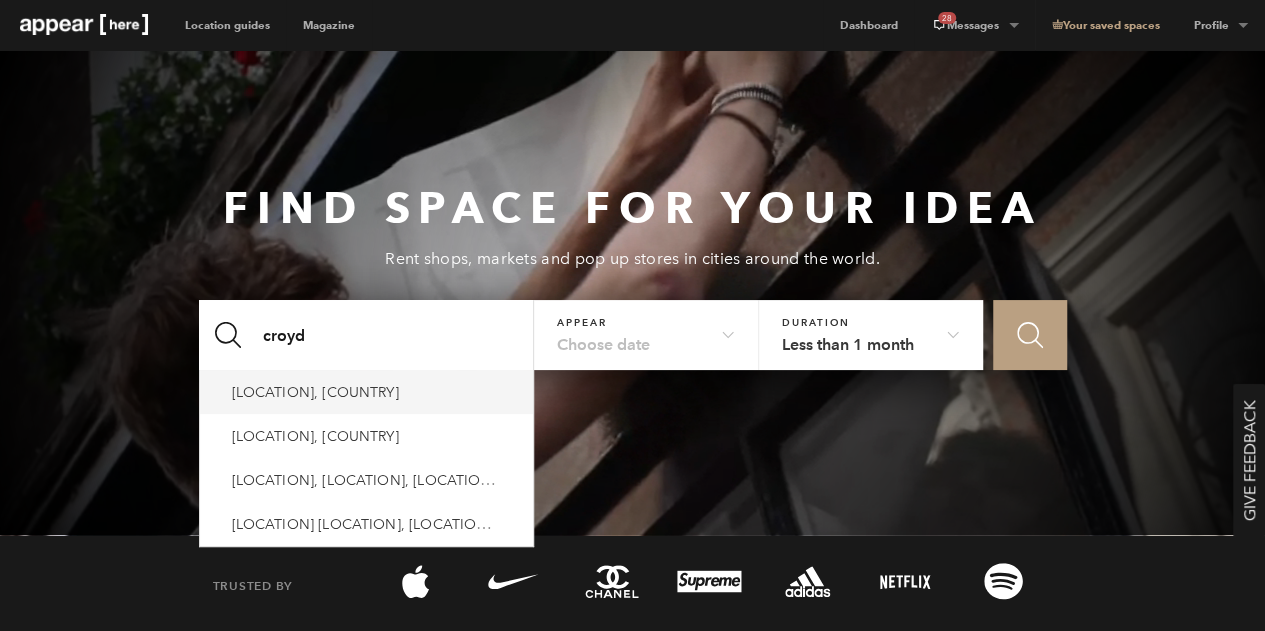 click on "[CITY], [COUNTRY]" at bounding box center [367, 392] 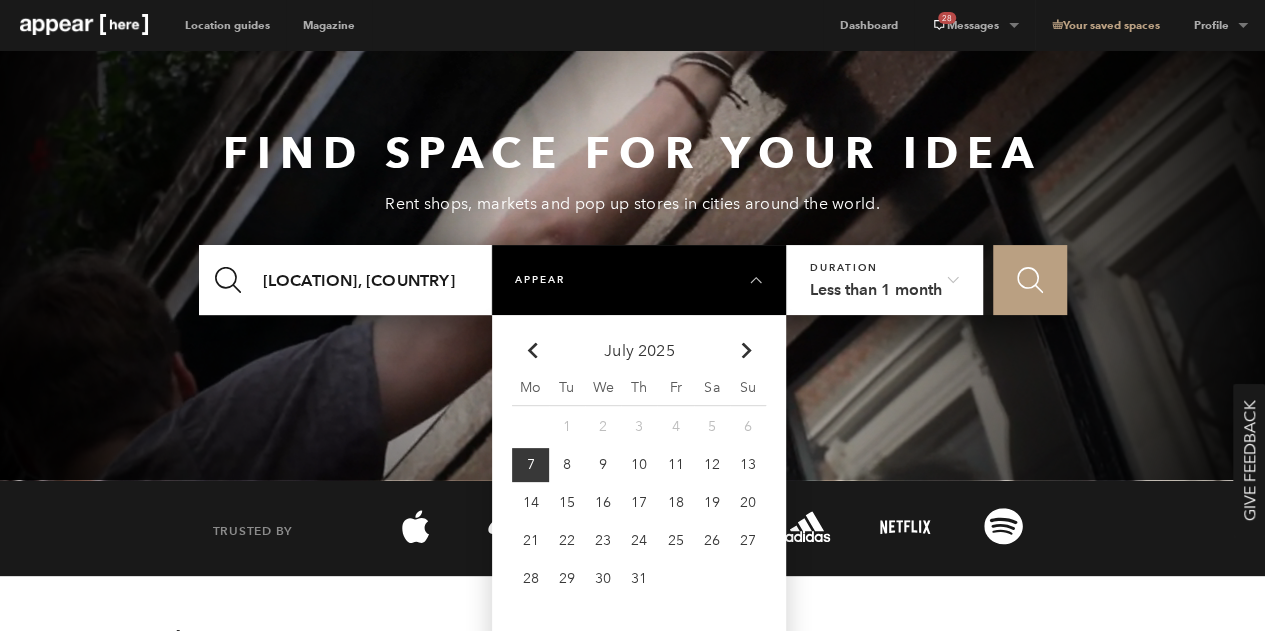 scroll, scrollTop: 59, scrollLeft: 0, axis: vertical 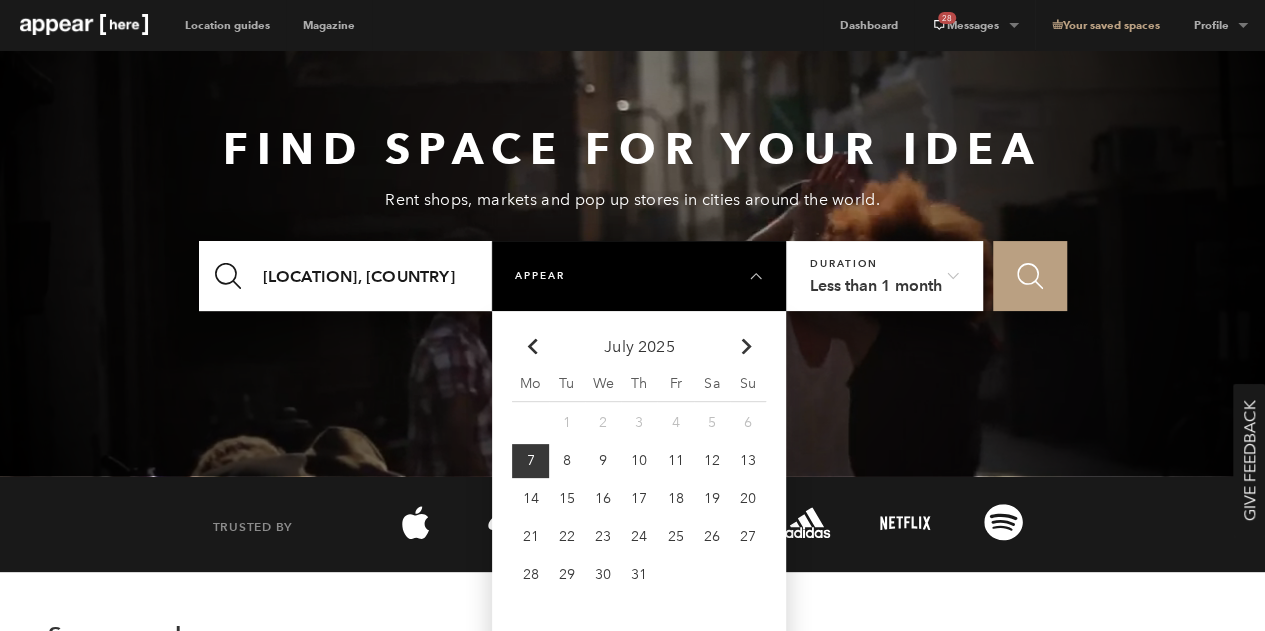 click on "Chevron-up" at bounding box center (747, 347) 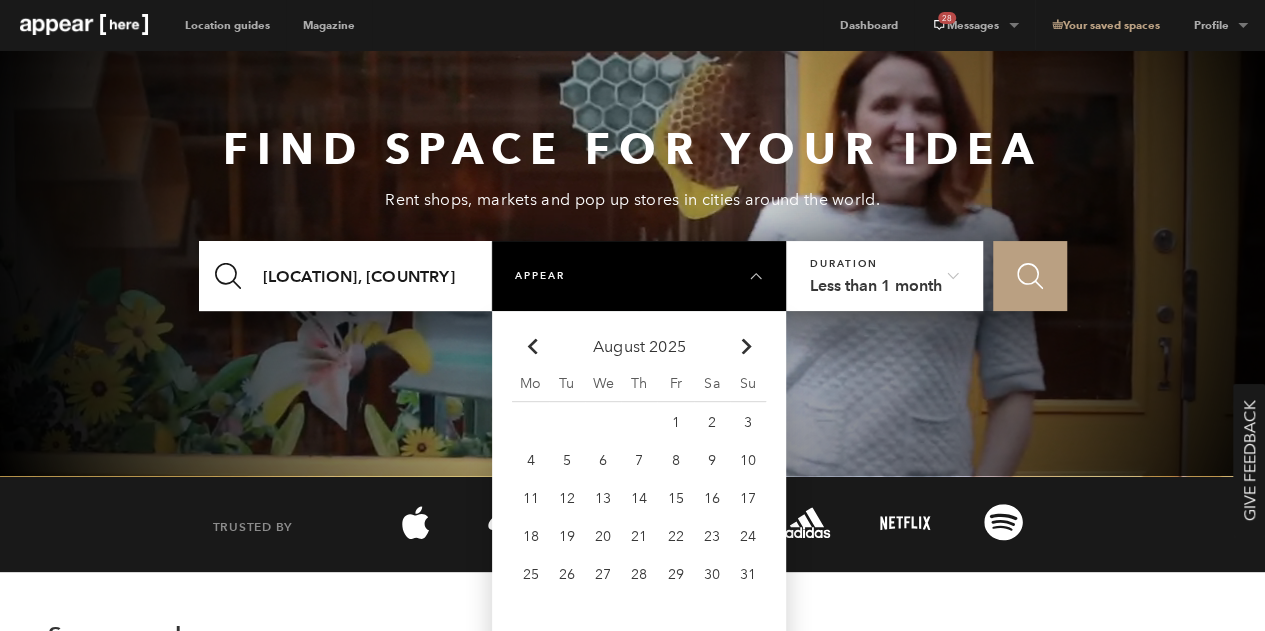 click on "21" at bounding box center (676, 422) 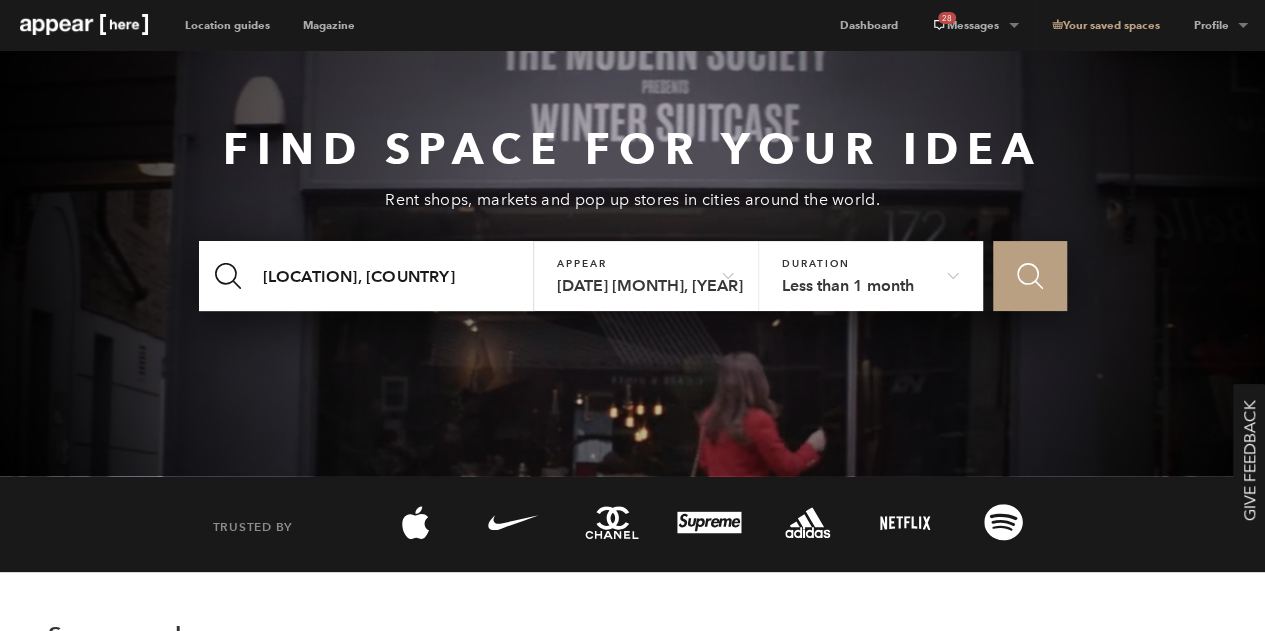 click on "Find space for your idea Rent shops, markets and pop up stores in cities around the world. Icon Search Croydon, UK Appear 21st Aug, 25 Duration Less than 1 month Icon Search" at bounding box center [633, 234] 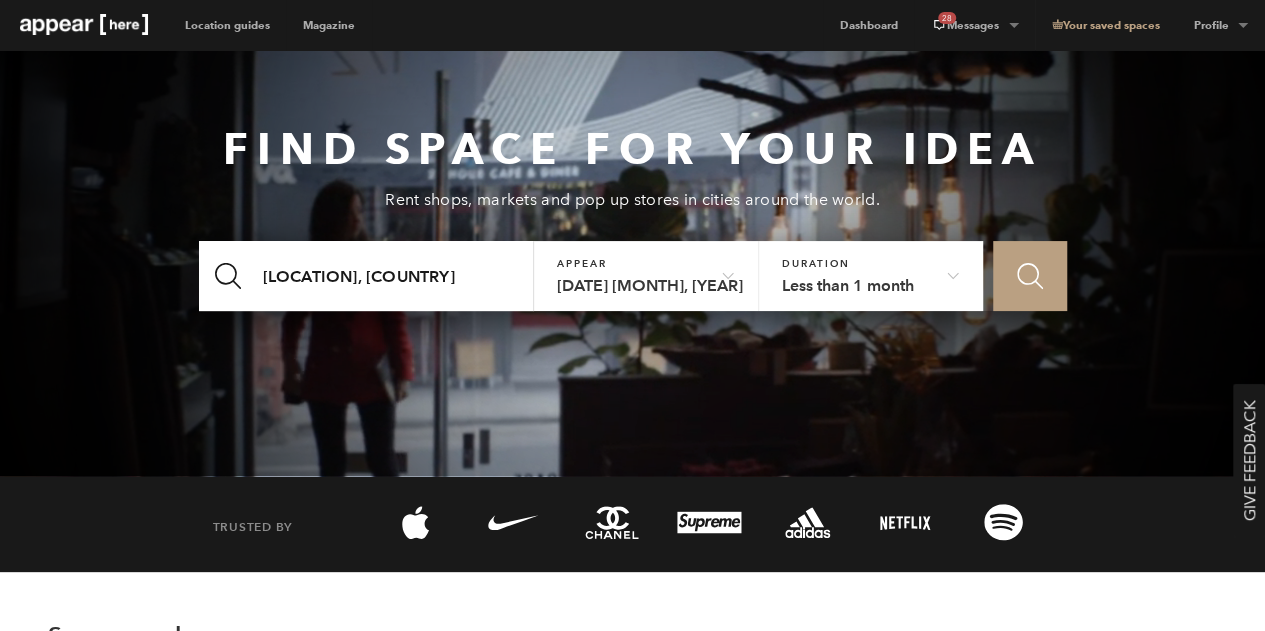 click on "21st Aug, 25" at bounding box center (646, 270) 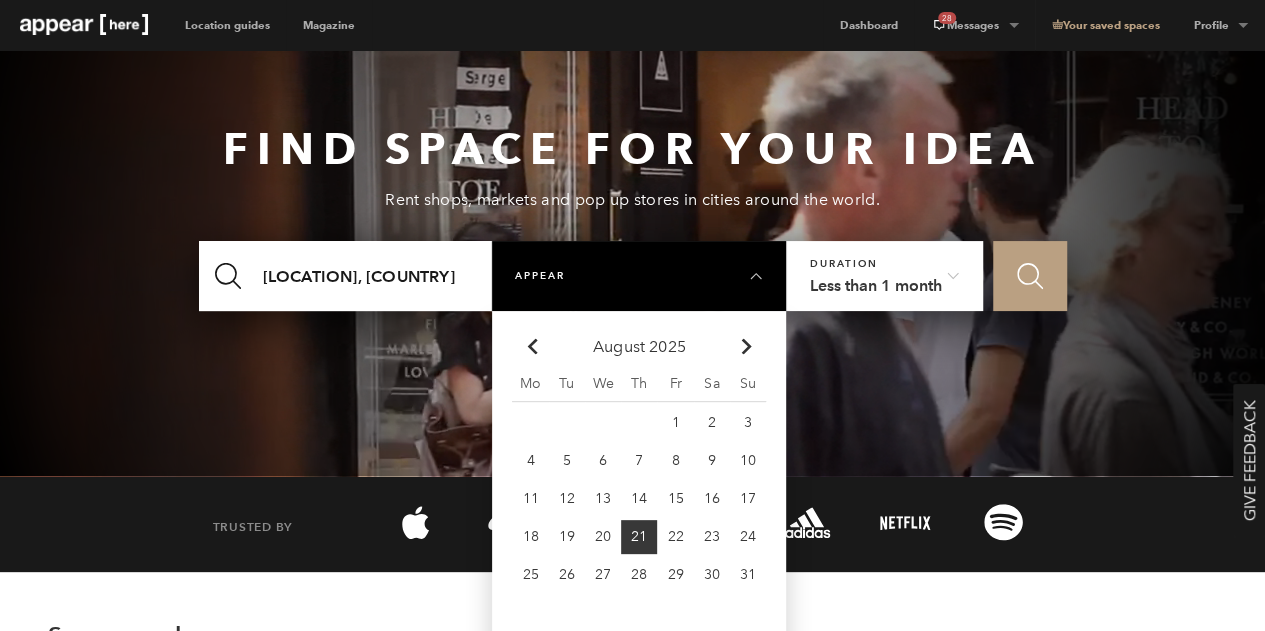 click on "22" at bounding box center [676, 422] 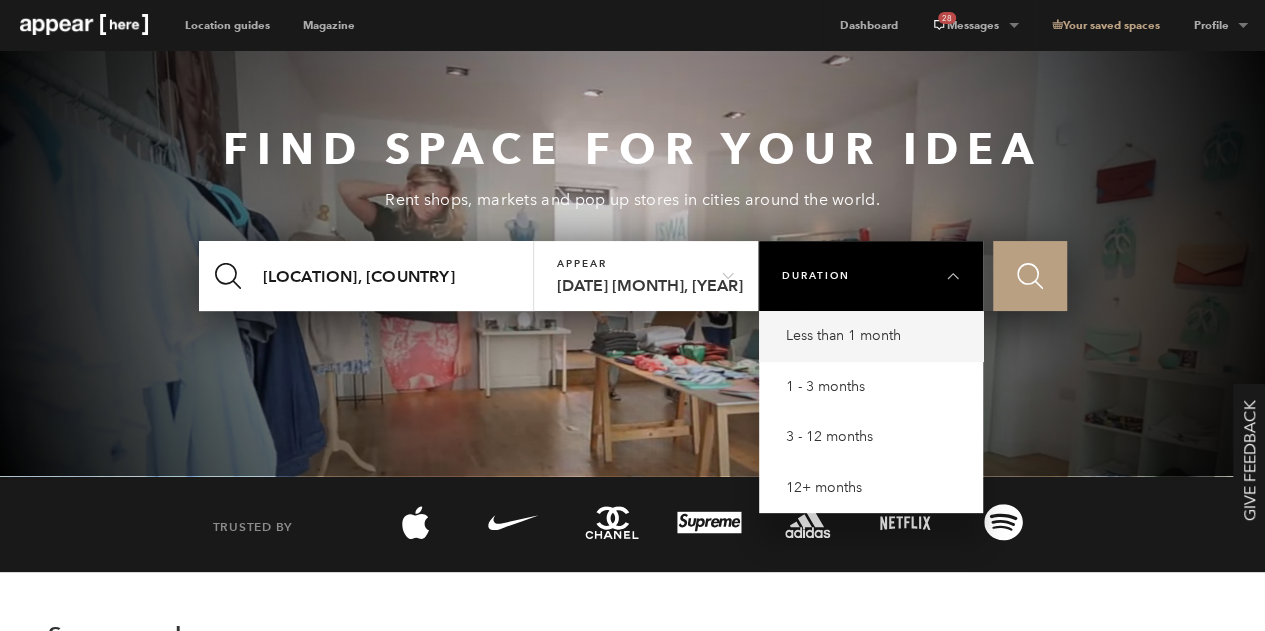 click on "Less than 1 month" at bounding box center [876, 336] 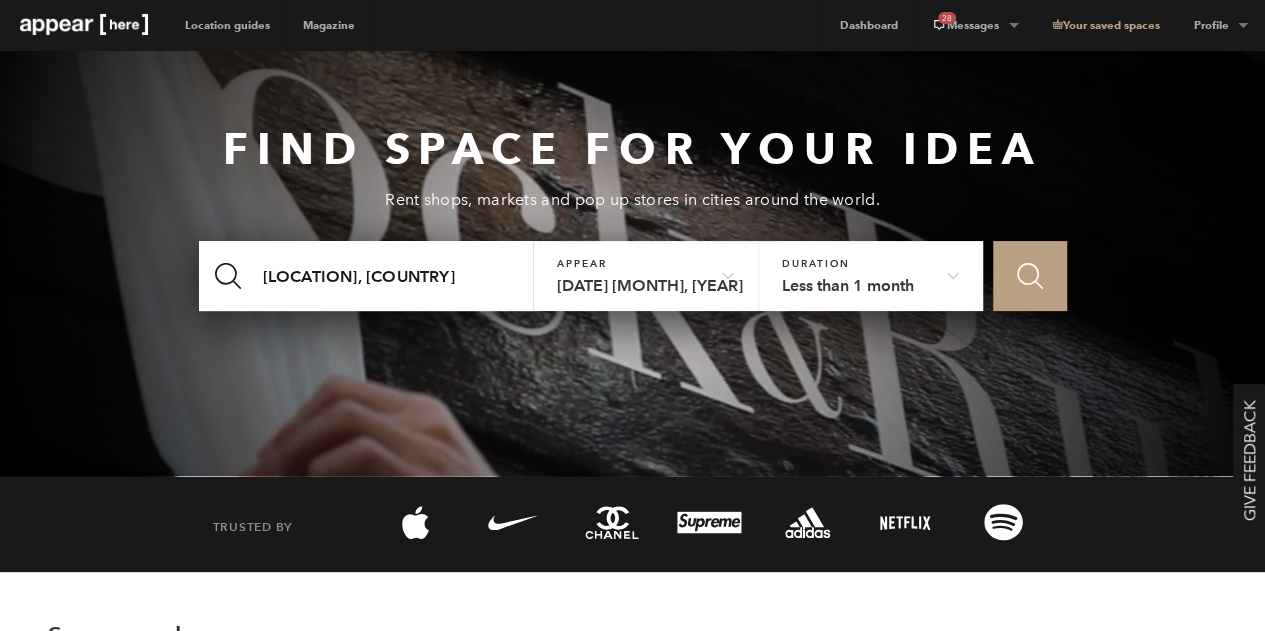 click on "Icon Search" at bounding box center (1029, 276) 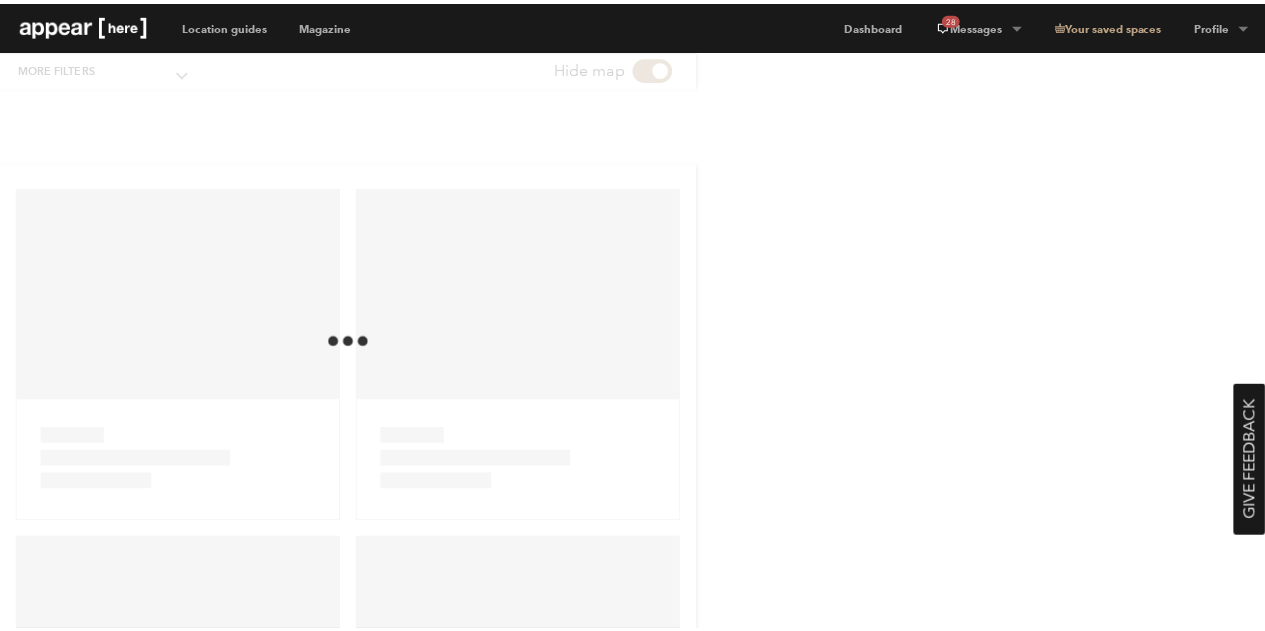 scroll, scrollTop: 0, scrollLeft: 0, axis: both 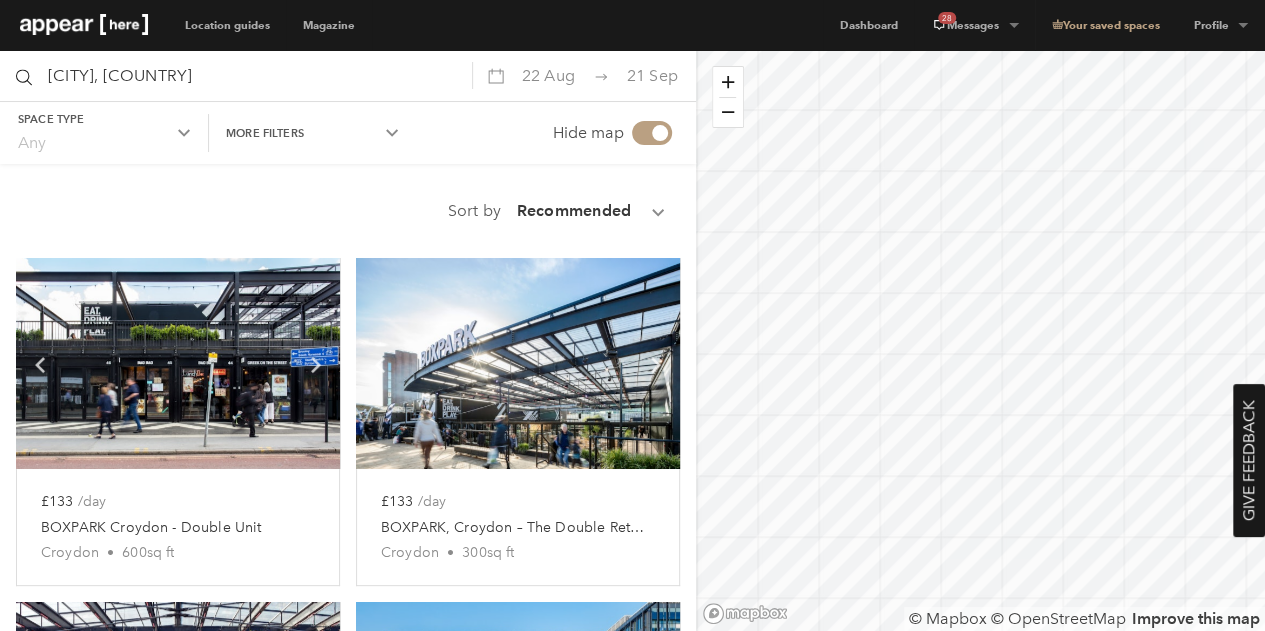 click on "[DATE]" at bounding box center (548, 75) 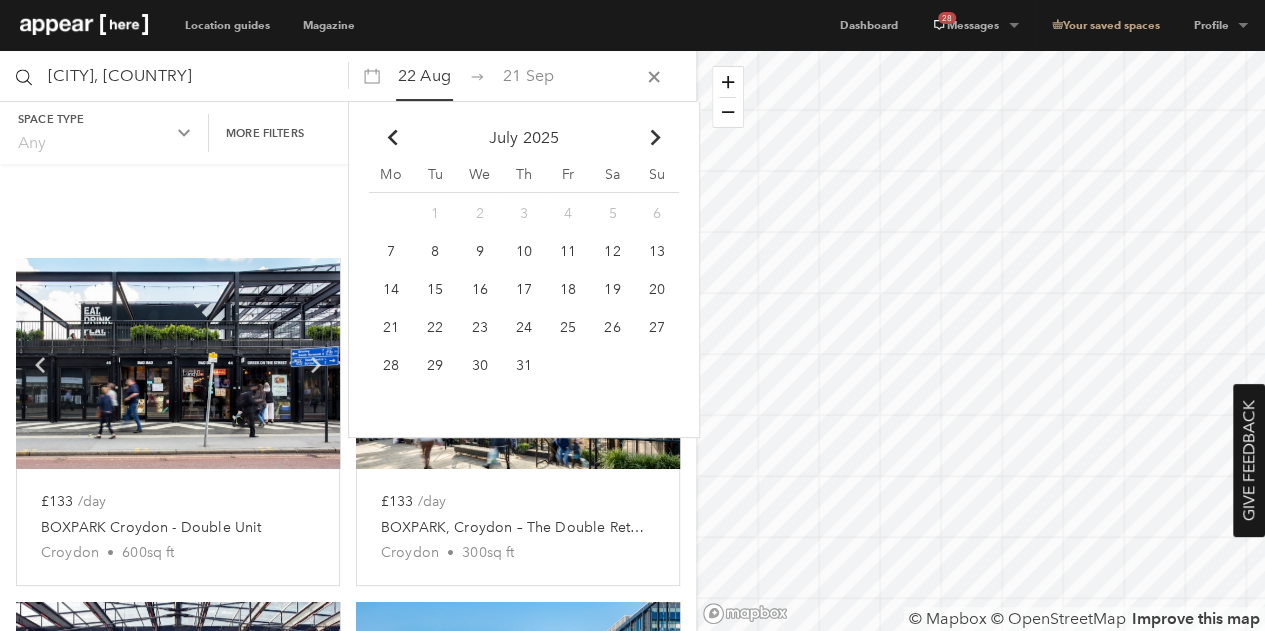 click on "Chevron-up Go to next month" at bounding box center [657, 138] 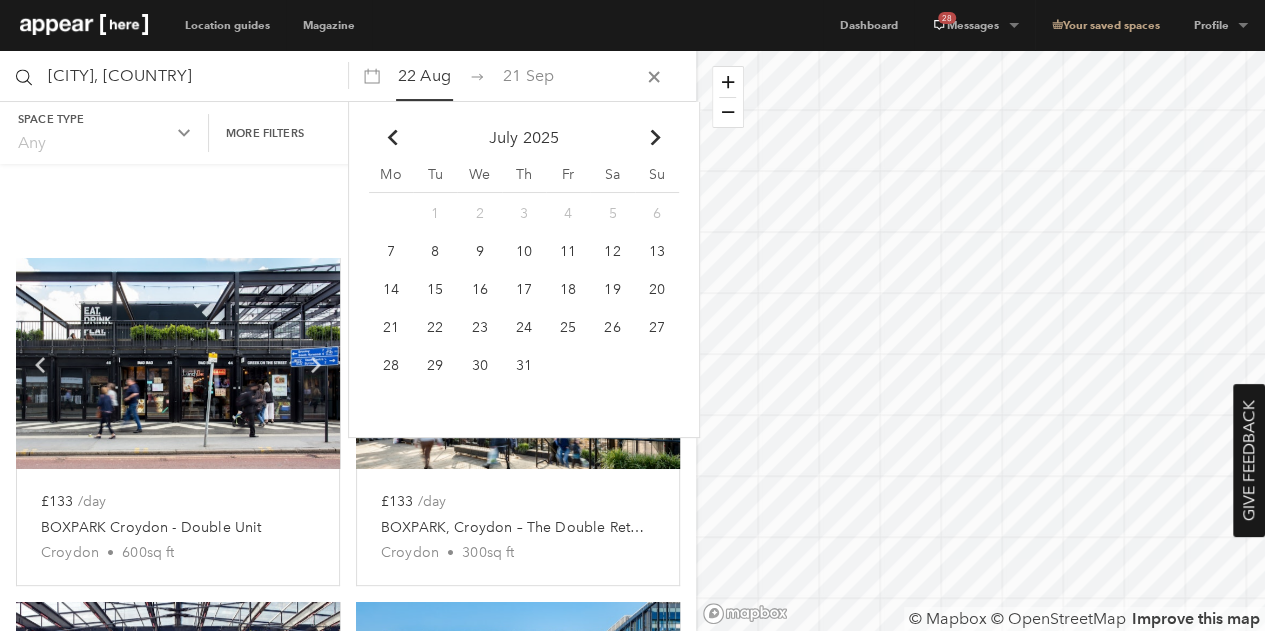 click on "21 Sep" at bounding box center (424, 75) 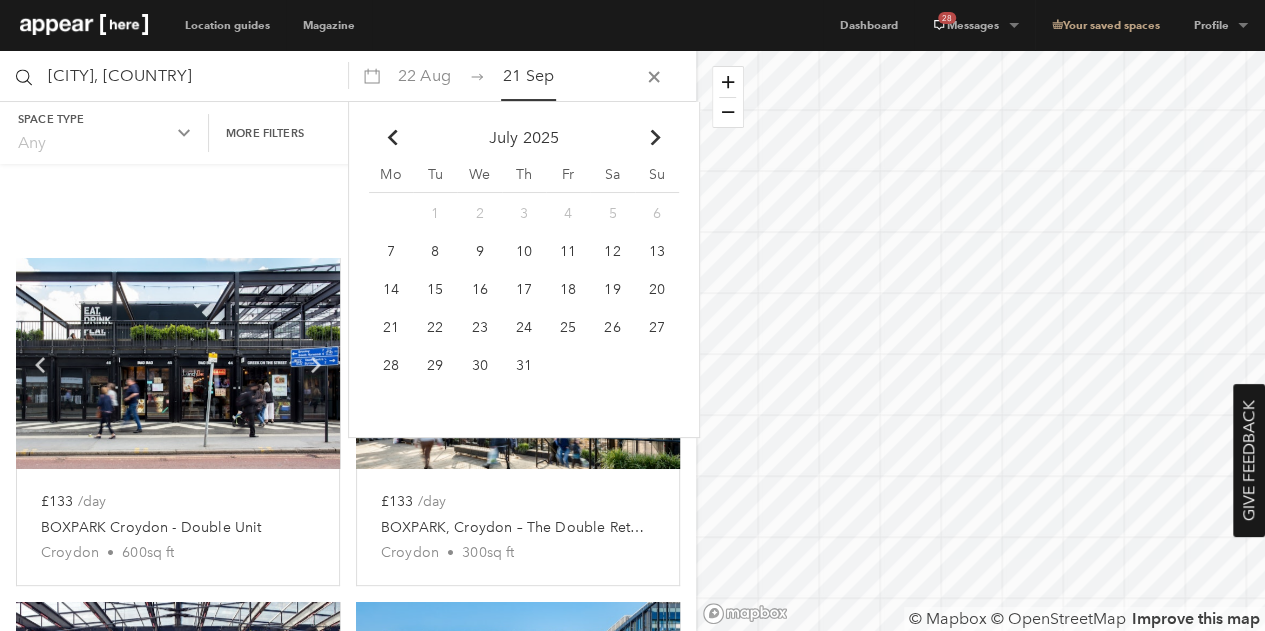 click on "Chevron-up" at bounding box center (655, 138) 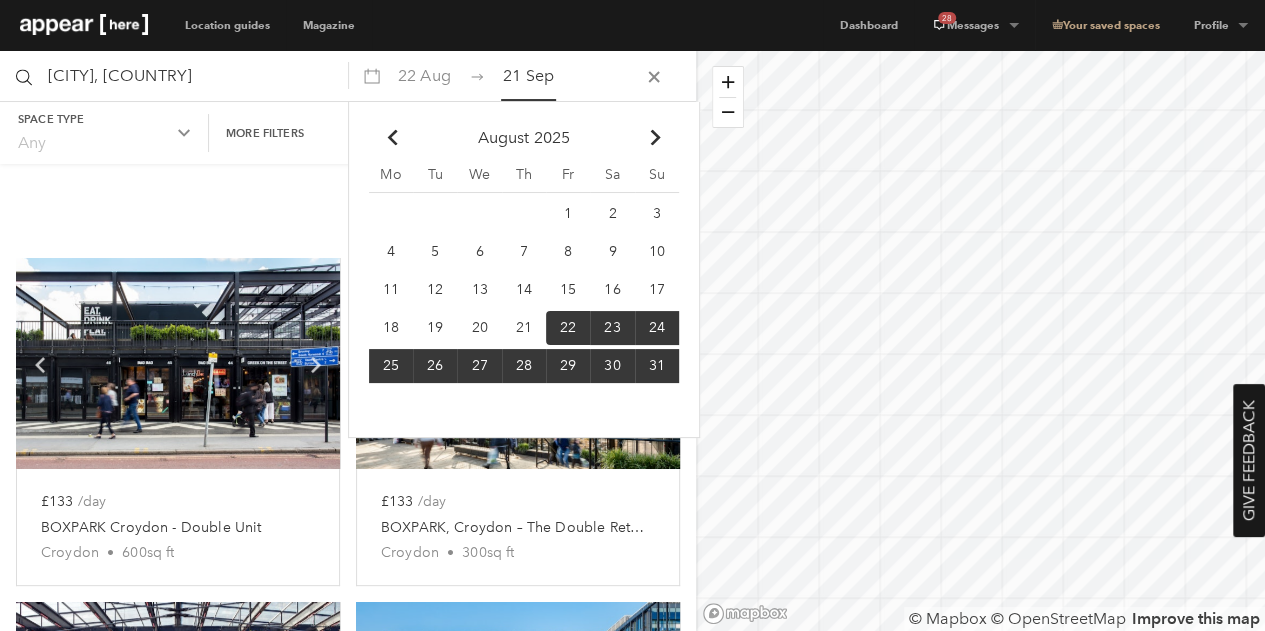 click on "22" at bounding box center (568, 327) 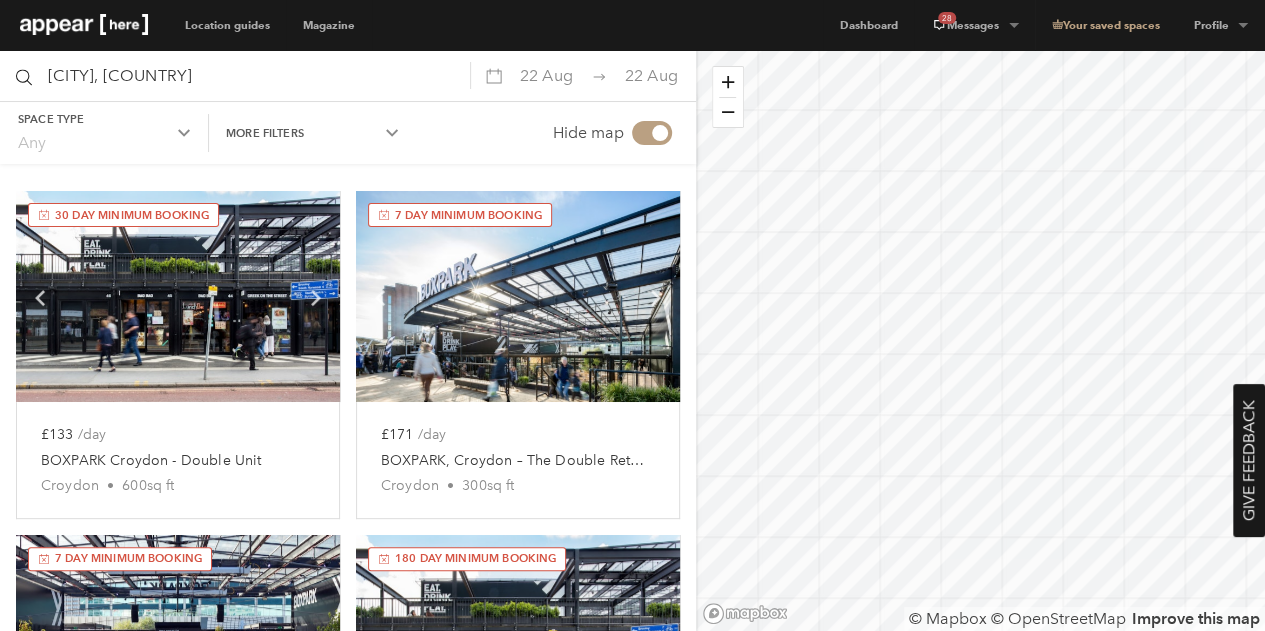 scroll, scrollTop: 65, scrollLeft: 0, axis: vertical 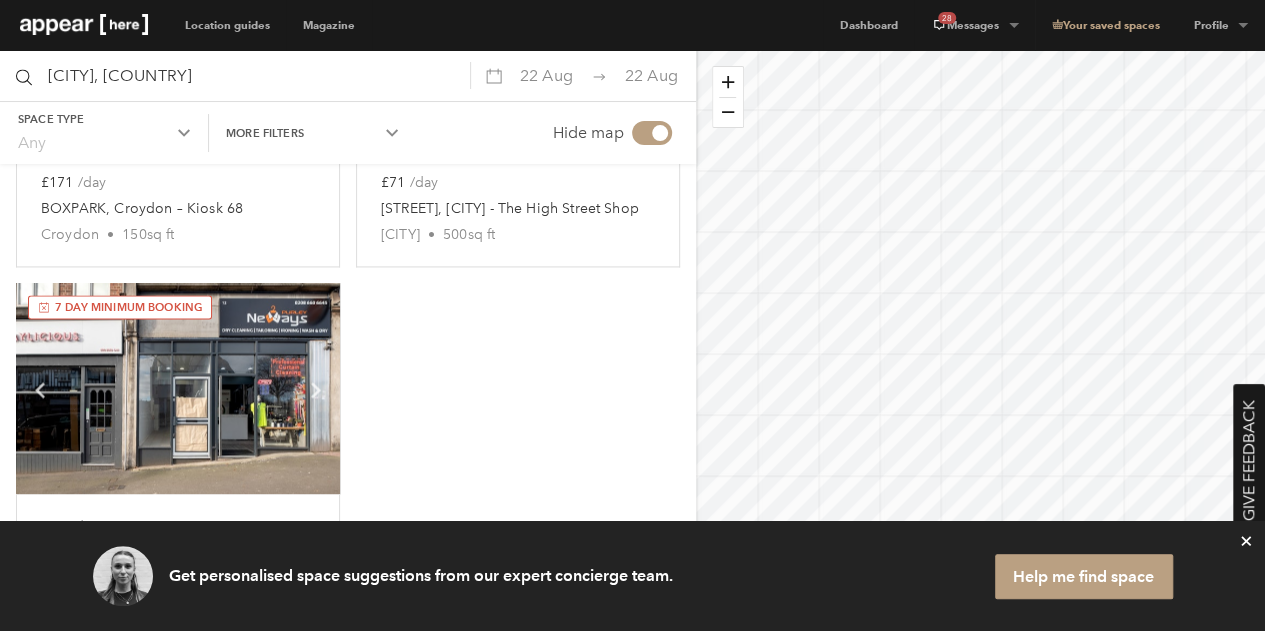 click on "icon-x Get personalised space suggestions from our expert concierge team. Help me find space" at bounding box center [632, 576] 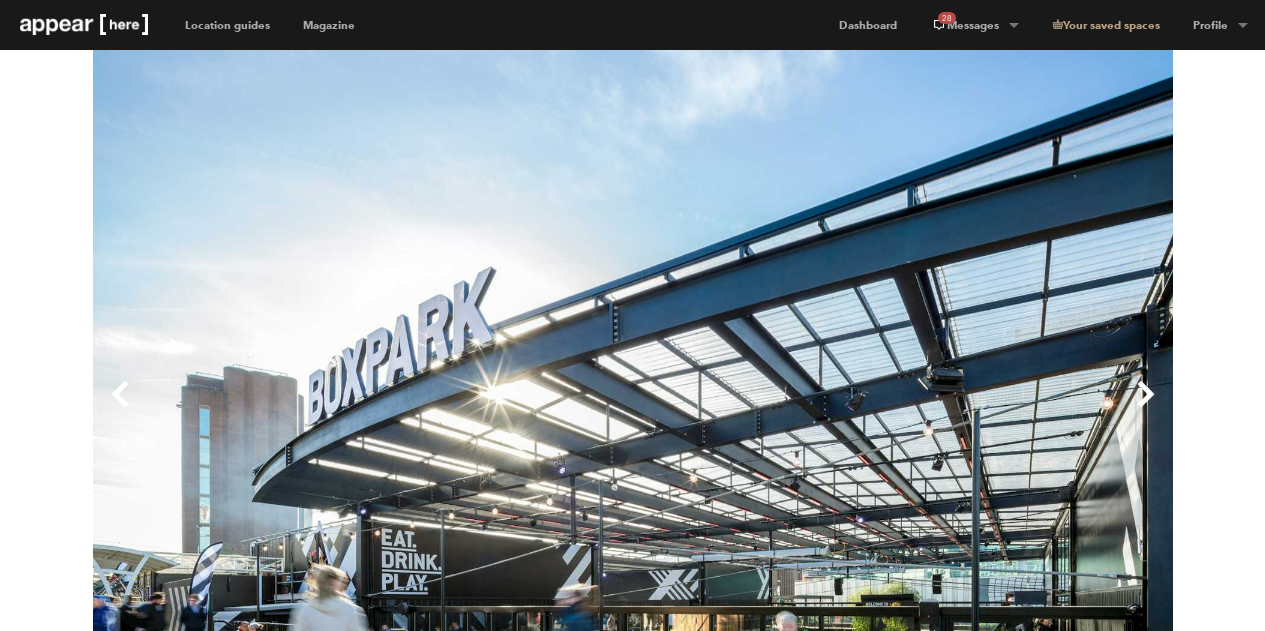scroll, scrollTop: 0, scrollLeft: 0, axis: both 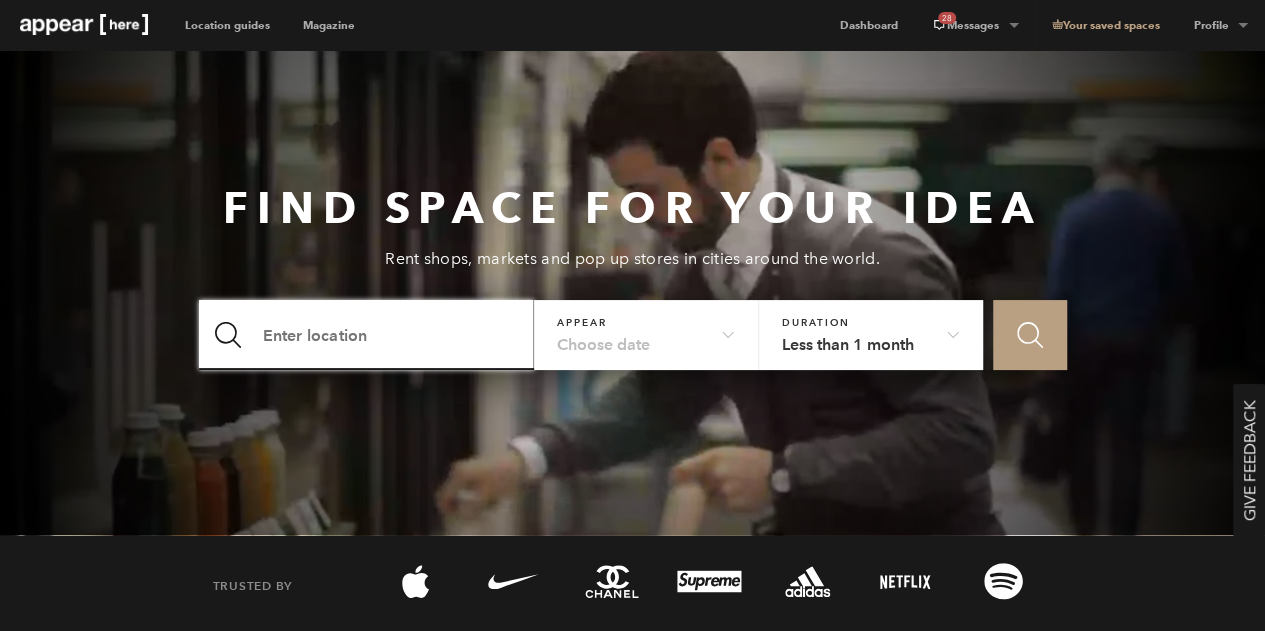 click at bounding box center [367, 335] 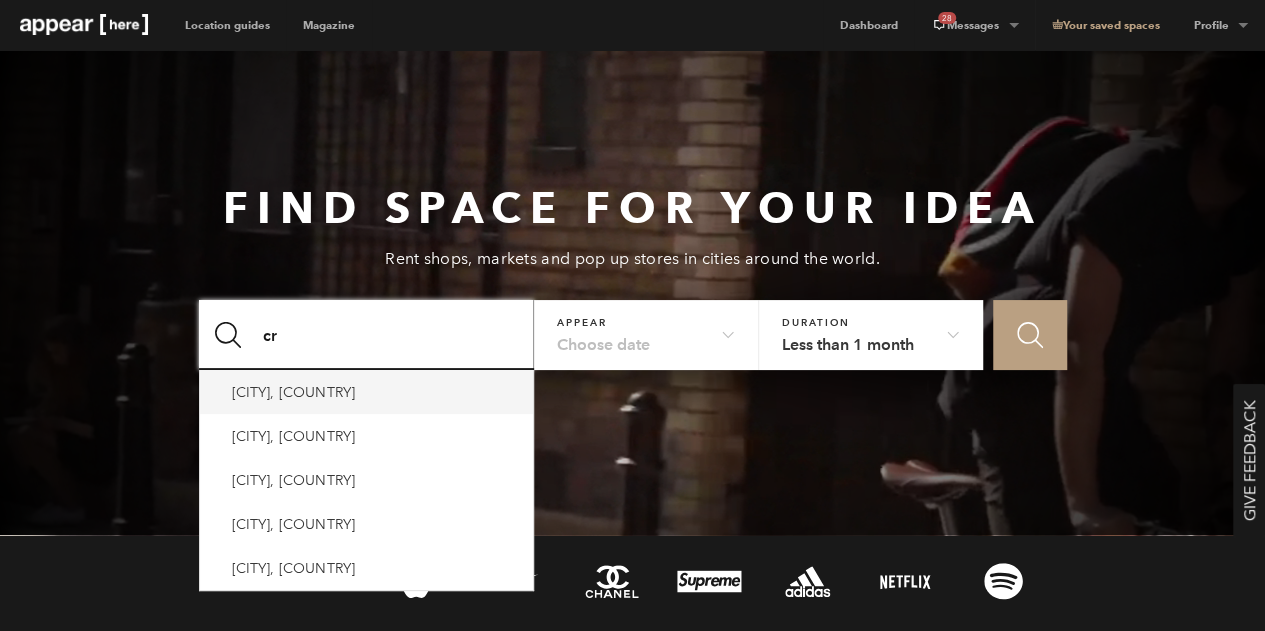 type on "cr" 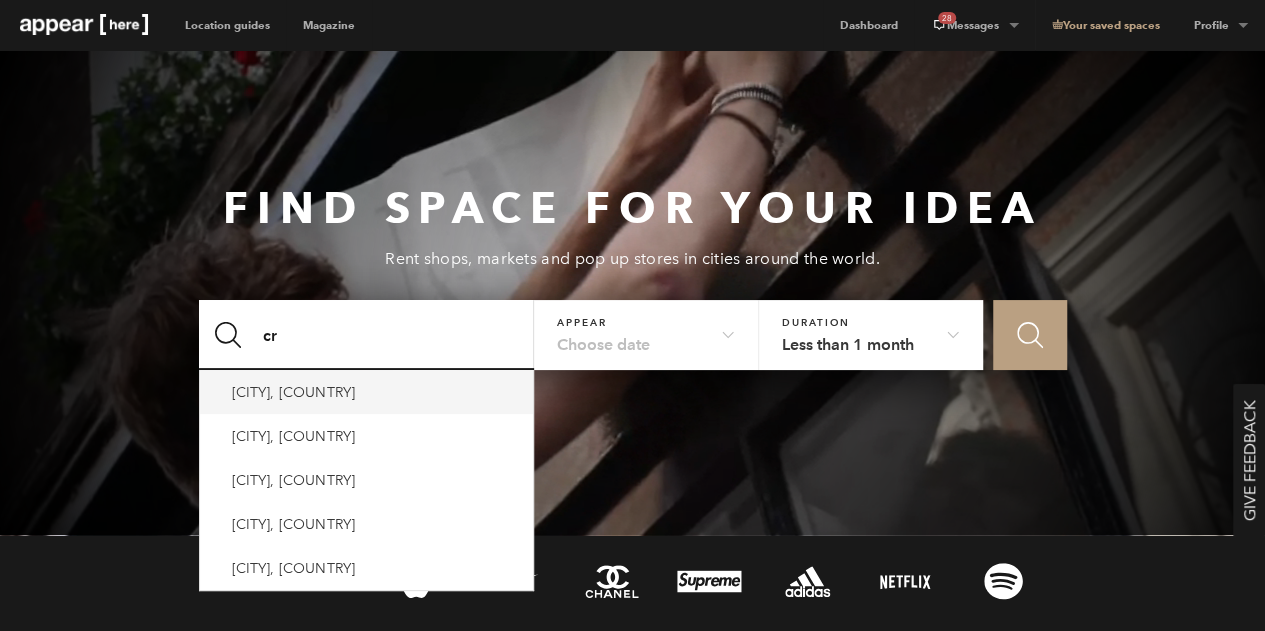 click on "[CITY], UK" at bounding box center [367, 392] 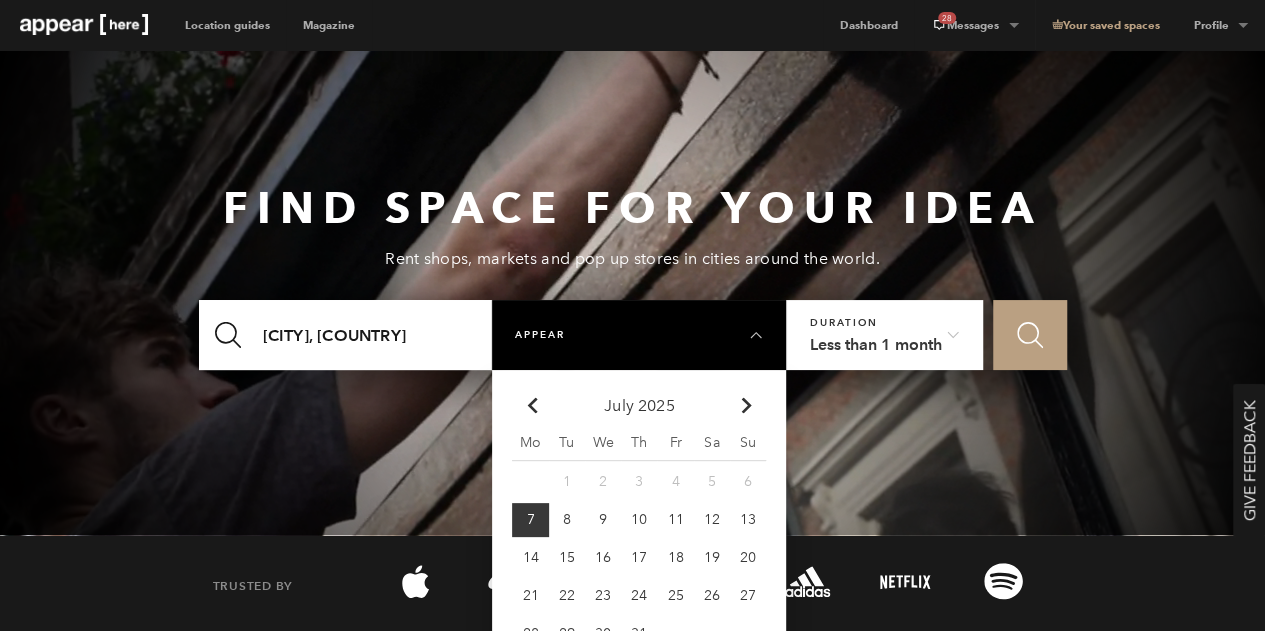 click on "26" at bounding box center (567, 481) 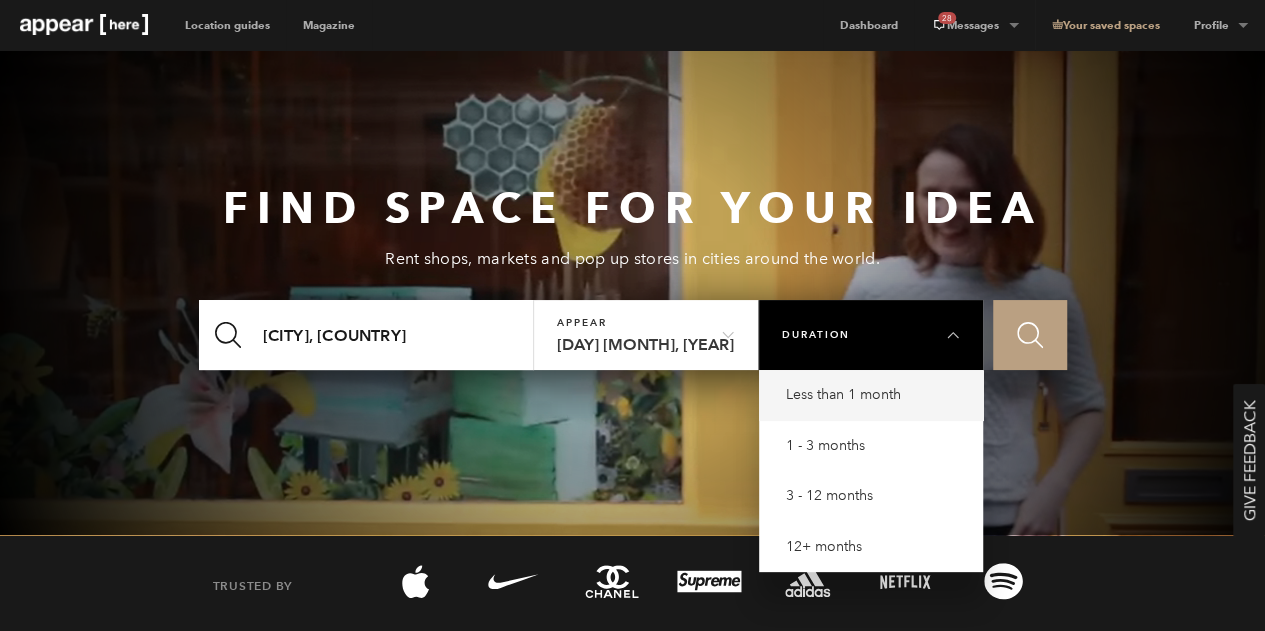 click on "Less than 1 month" at bounding box center (876, 395) 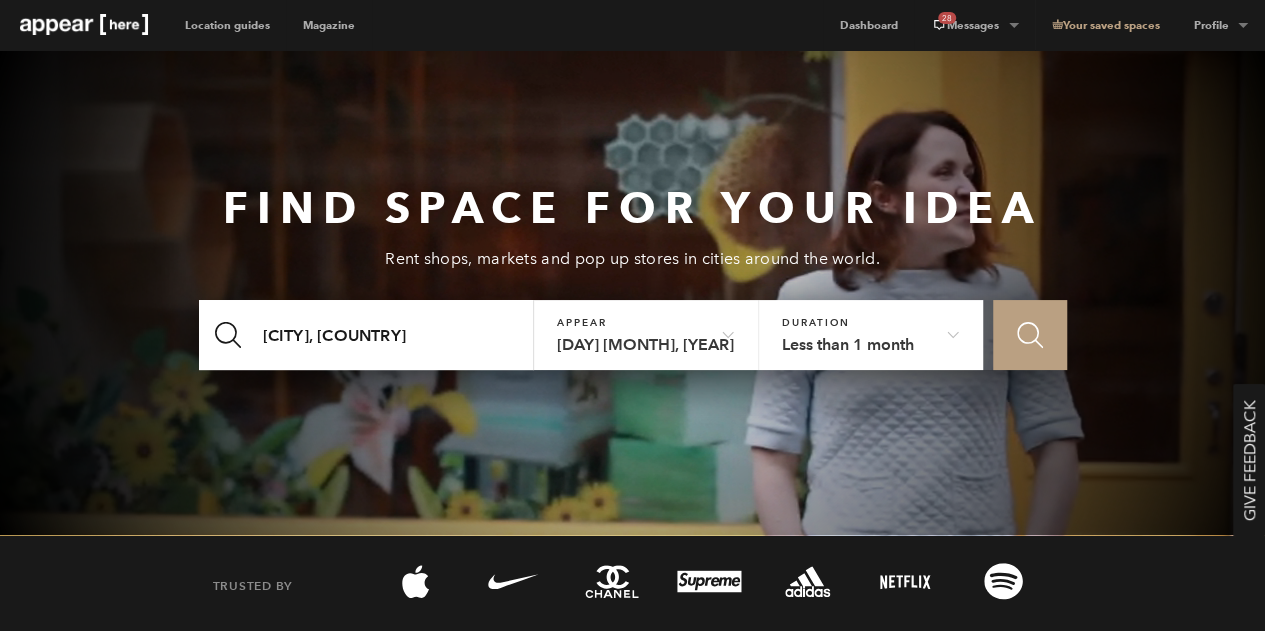 click on "Icon Search" at bounding box center (1029, 335) 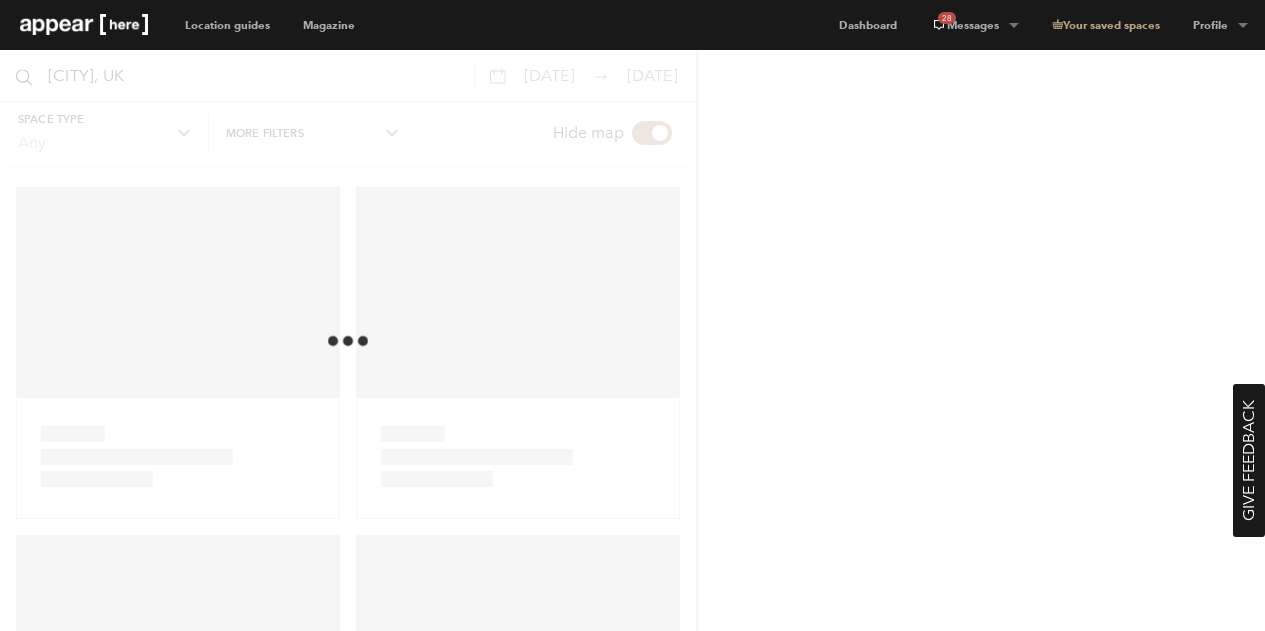 scroll, scrollTop: 0, scrollLeft: 0, axis: both 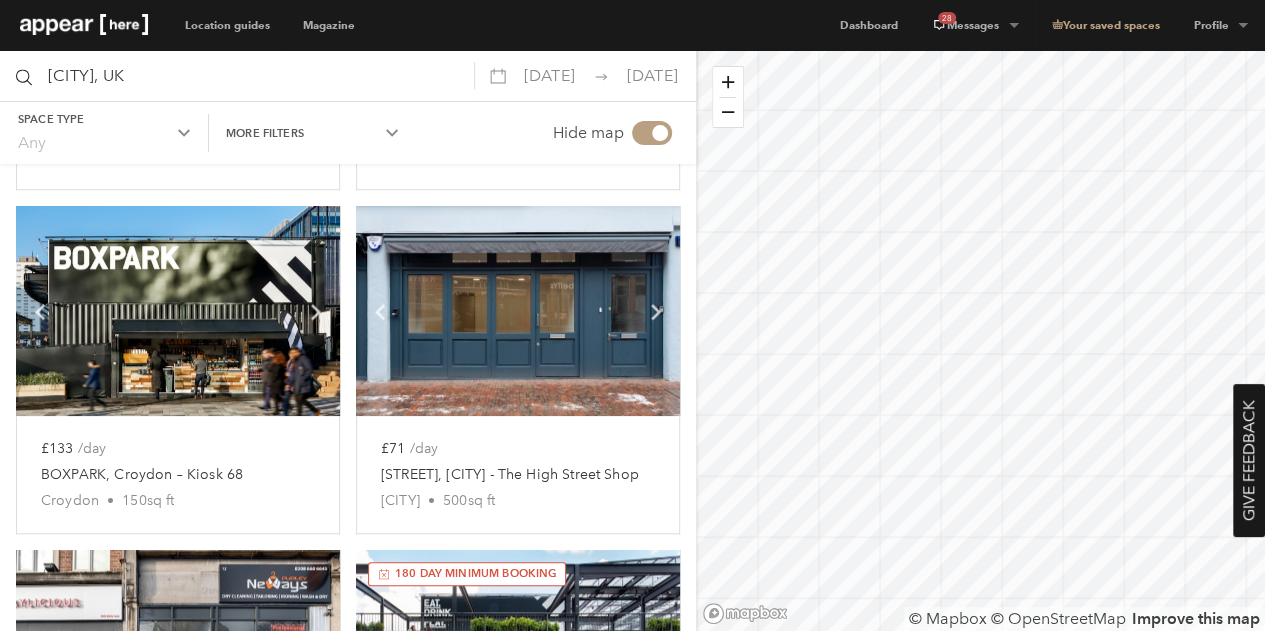 click at bounding box center [518, 311] 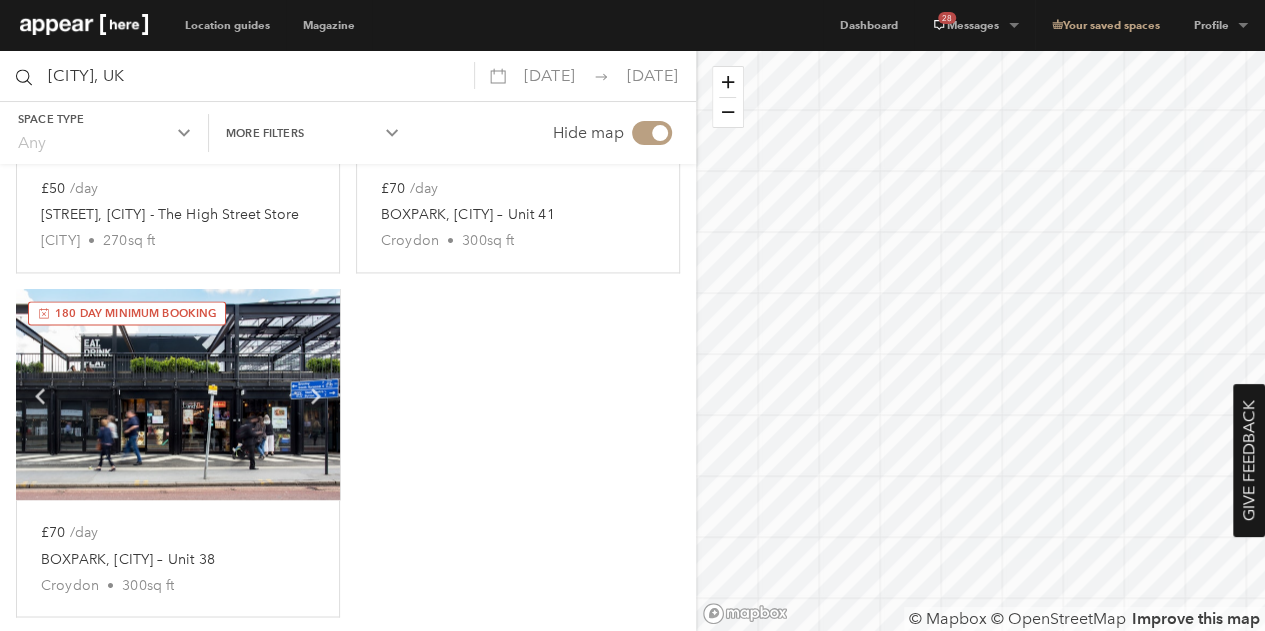 scroll, scrollTop: 1350, scrollLeft: 0, axis: vertical 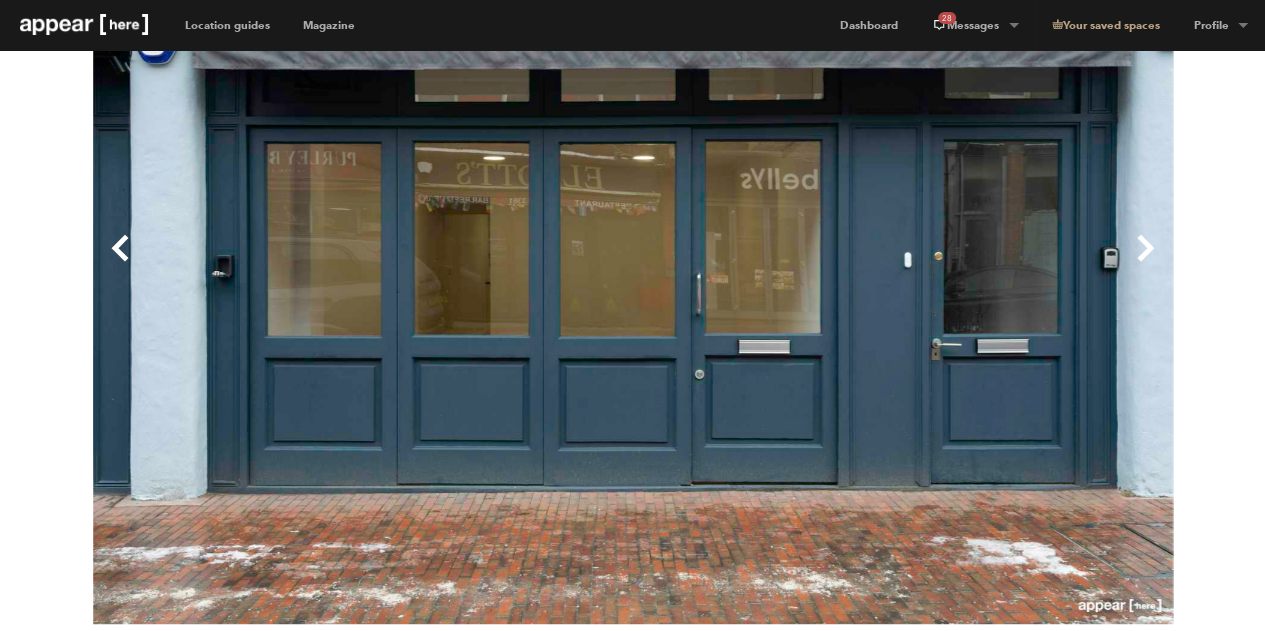 click on "Next" at bounding box center [903, 264] 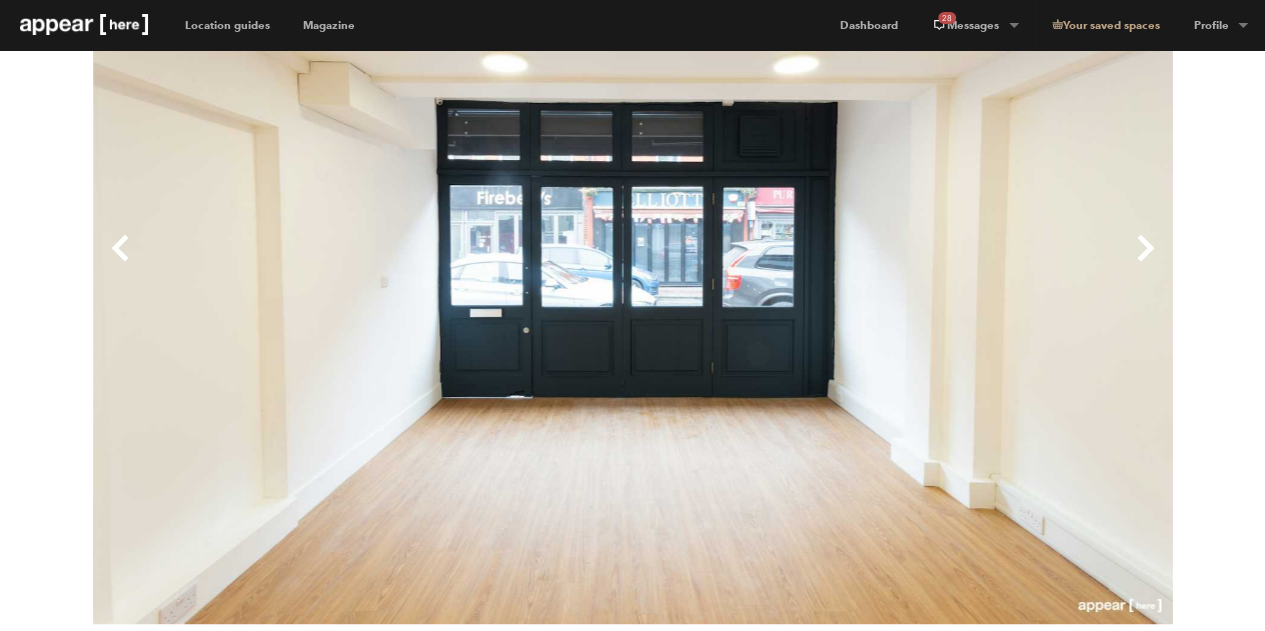 click on "Next" at bounding box center (903, 264) 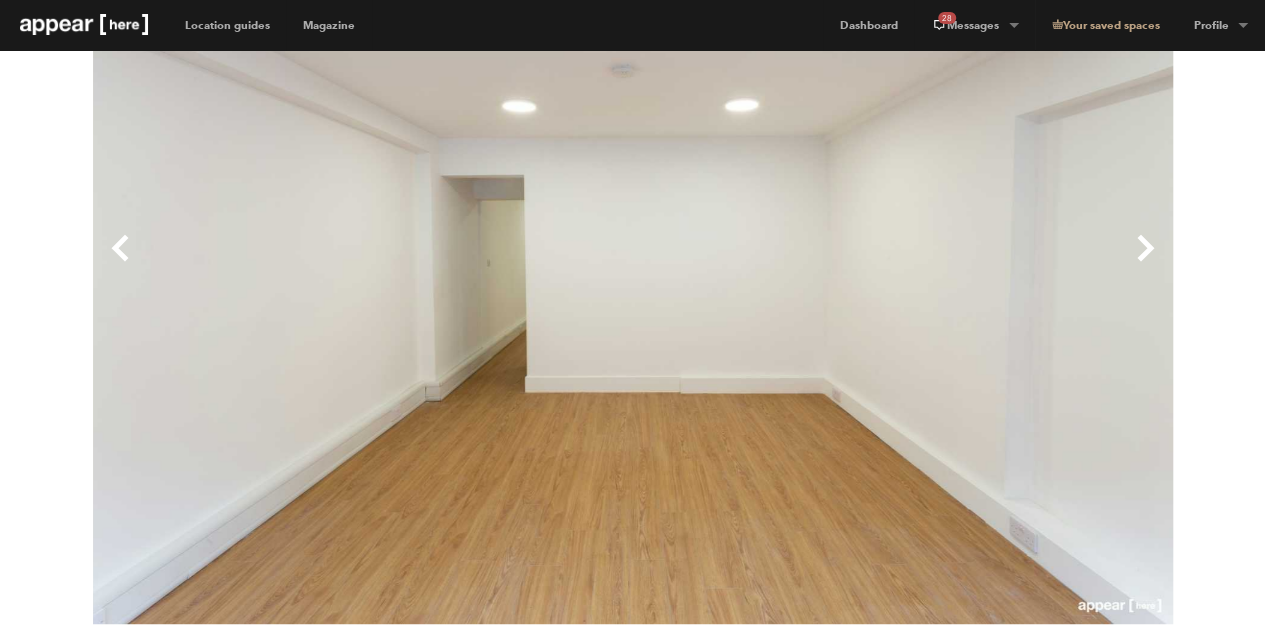 click on "Next" at bounding box center (903, 264) 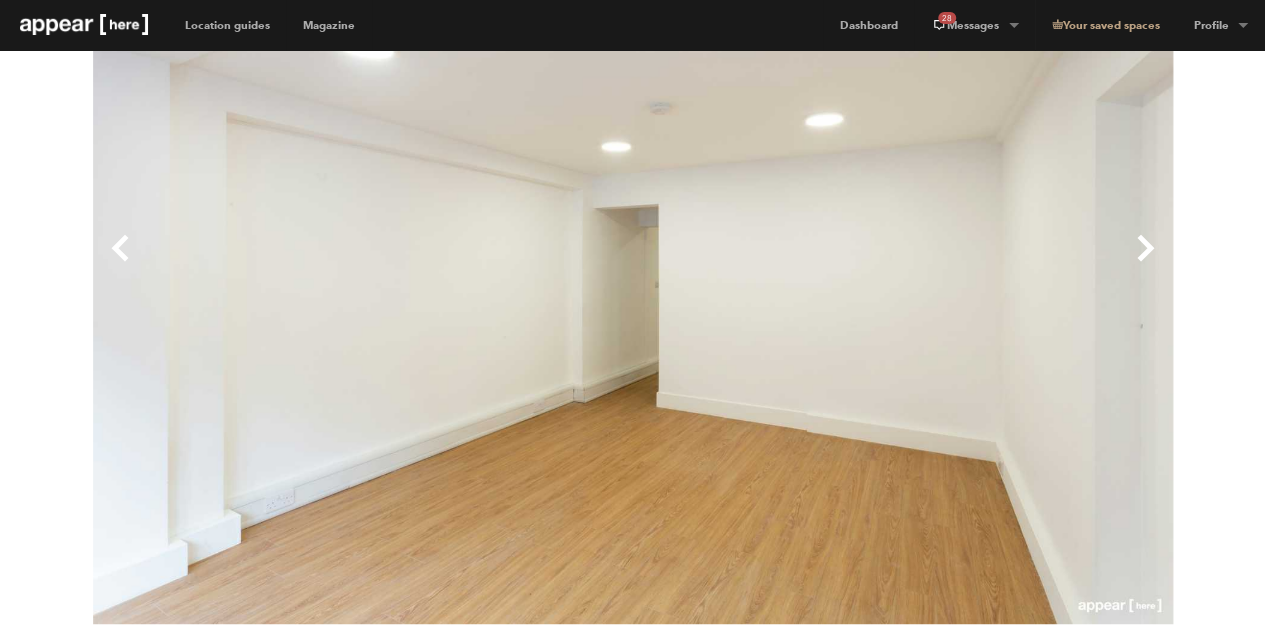 click on "Next" at bounding box center [903, 264] 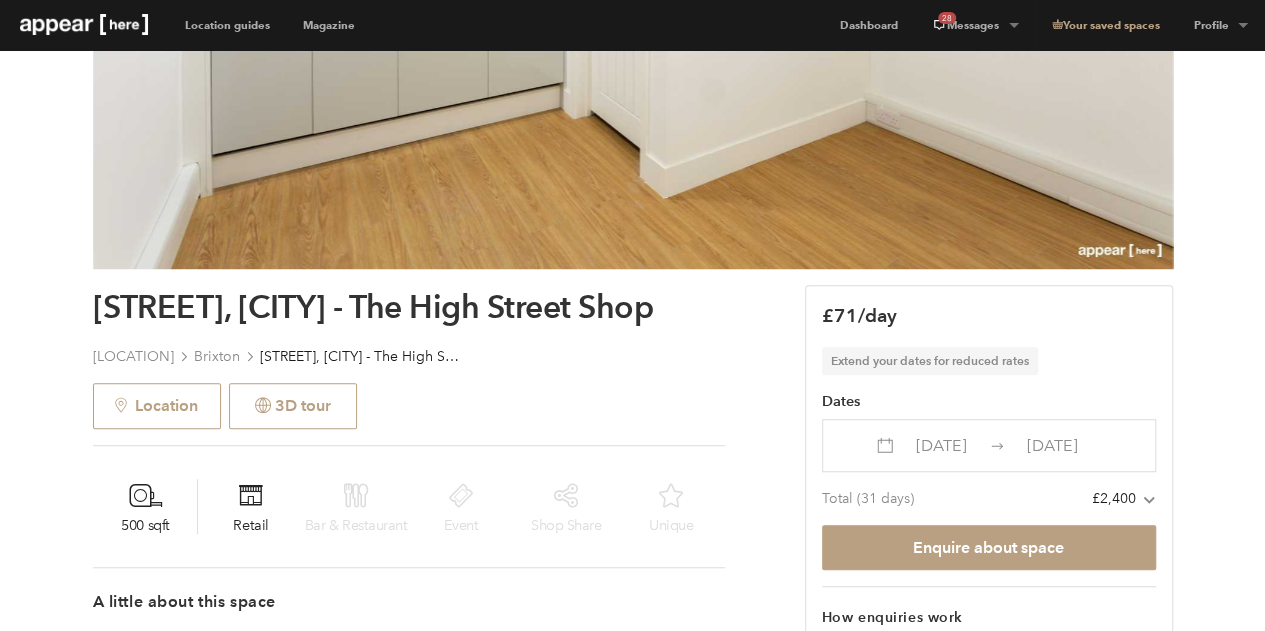 scroll, scrollTop: 511, scrollLeft: 0, axis: vertical 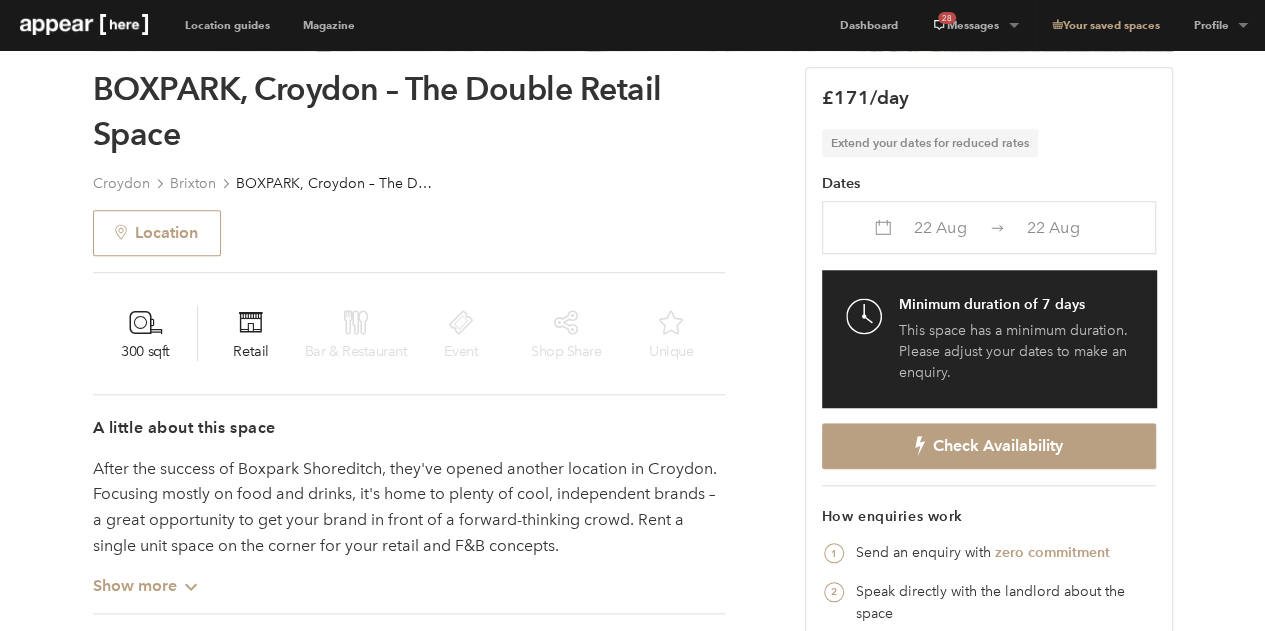 click at bounding box center [891, 226] 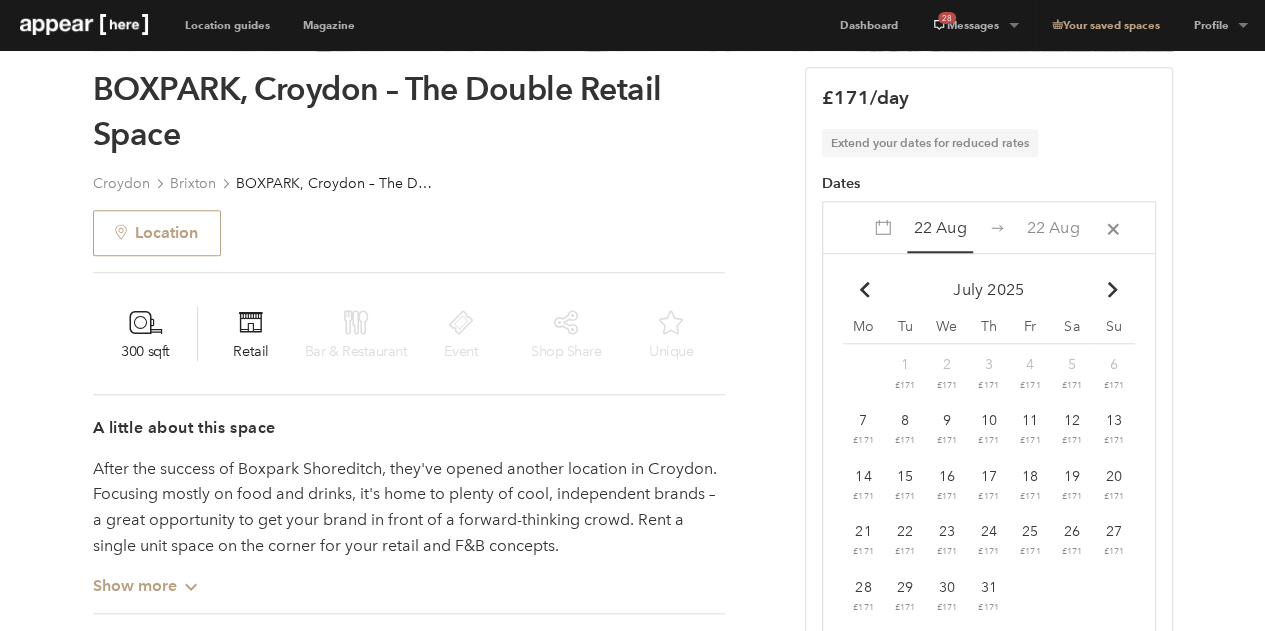 click at bounding box center (1112, 289) 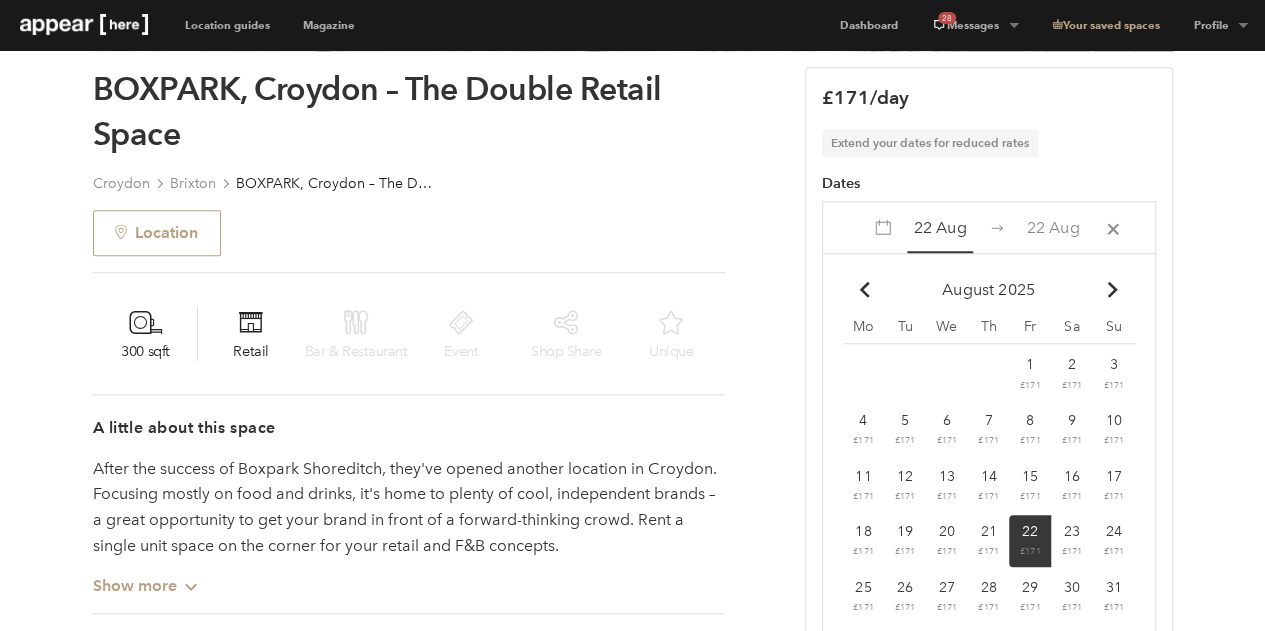 click on "21 £171" at bounding box center [864, 374] 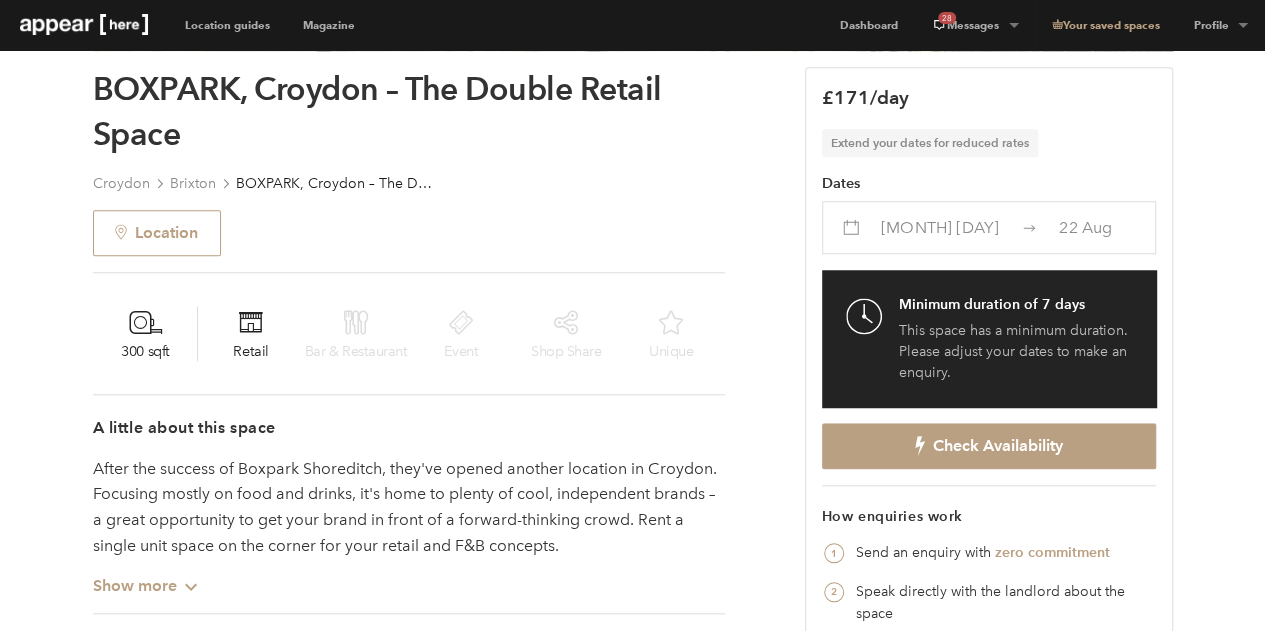click on "[MONTH] [DAY]" at bounding box center (940, 227) 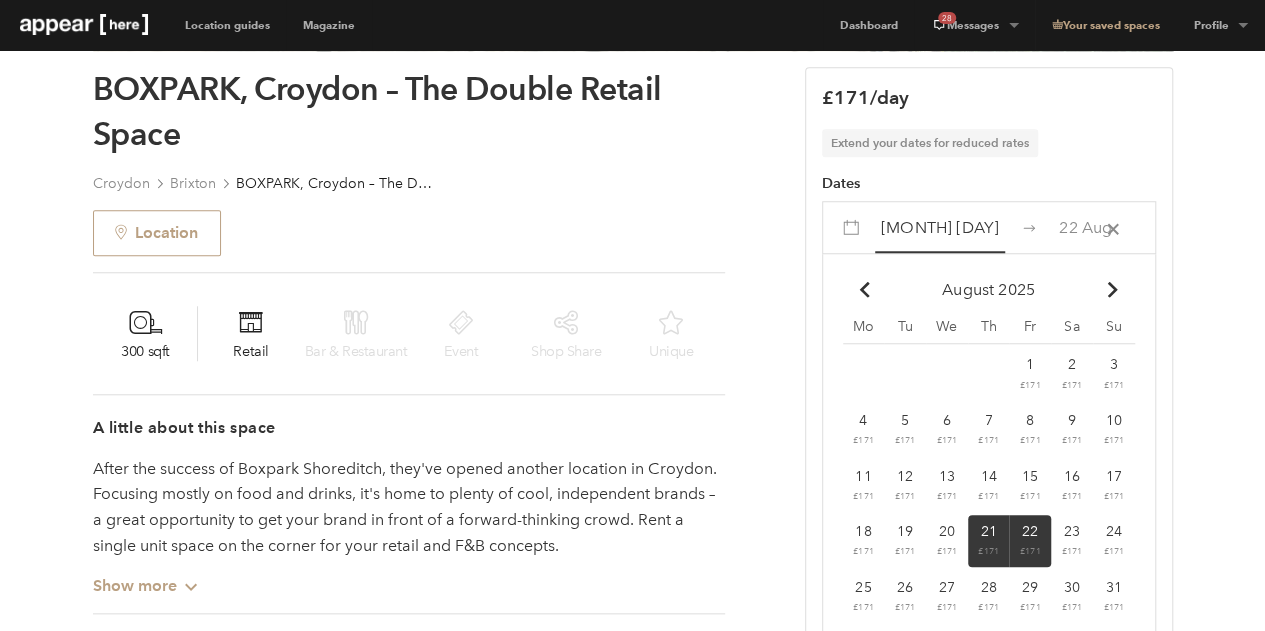 click on "18 £171" at bounding box center [864, 374] 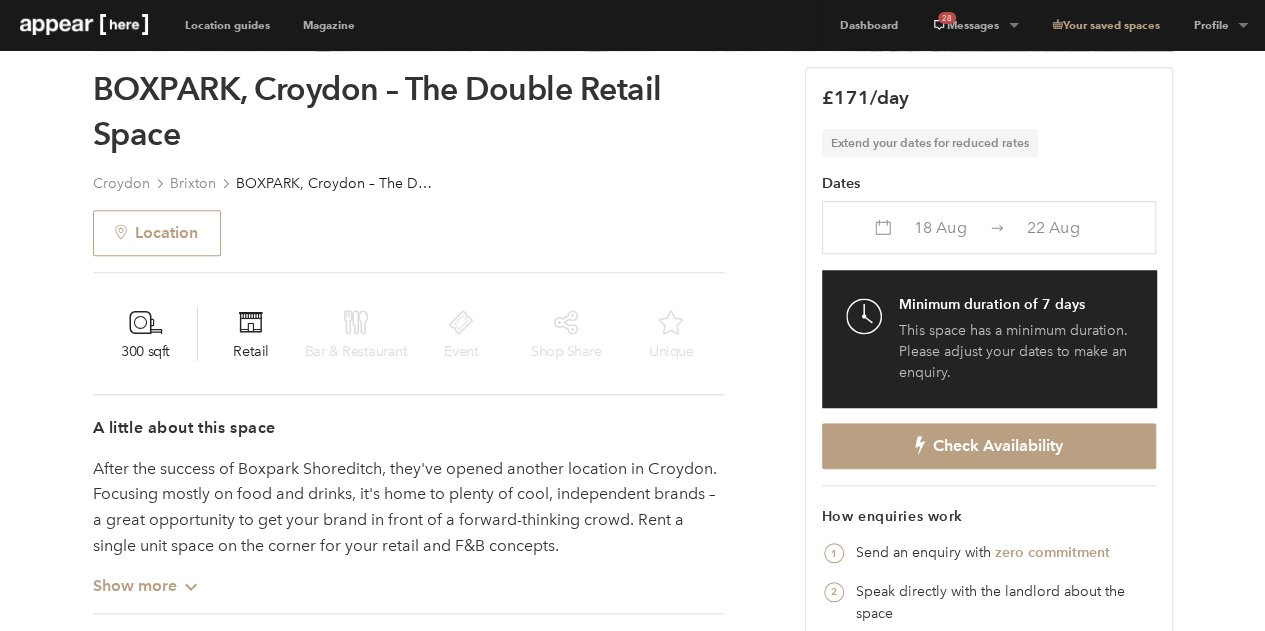 click on "18 Aug" at bounding box center [939, 227] 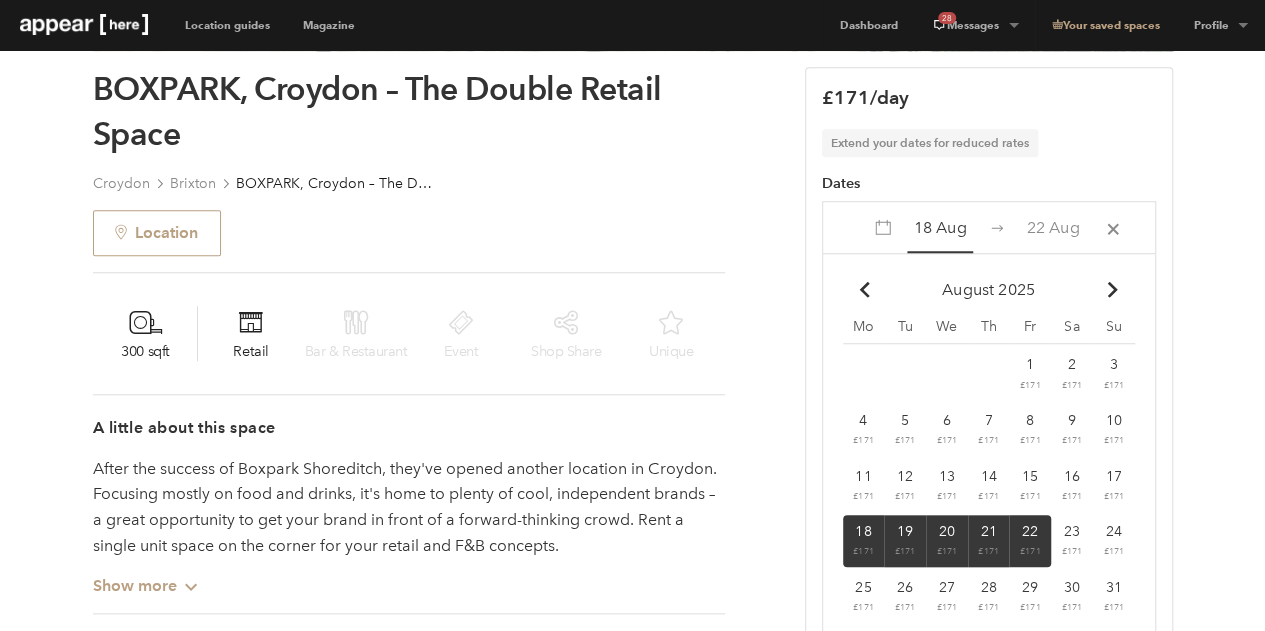 click on "18" at bounding box center [863, 531] 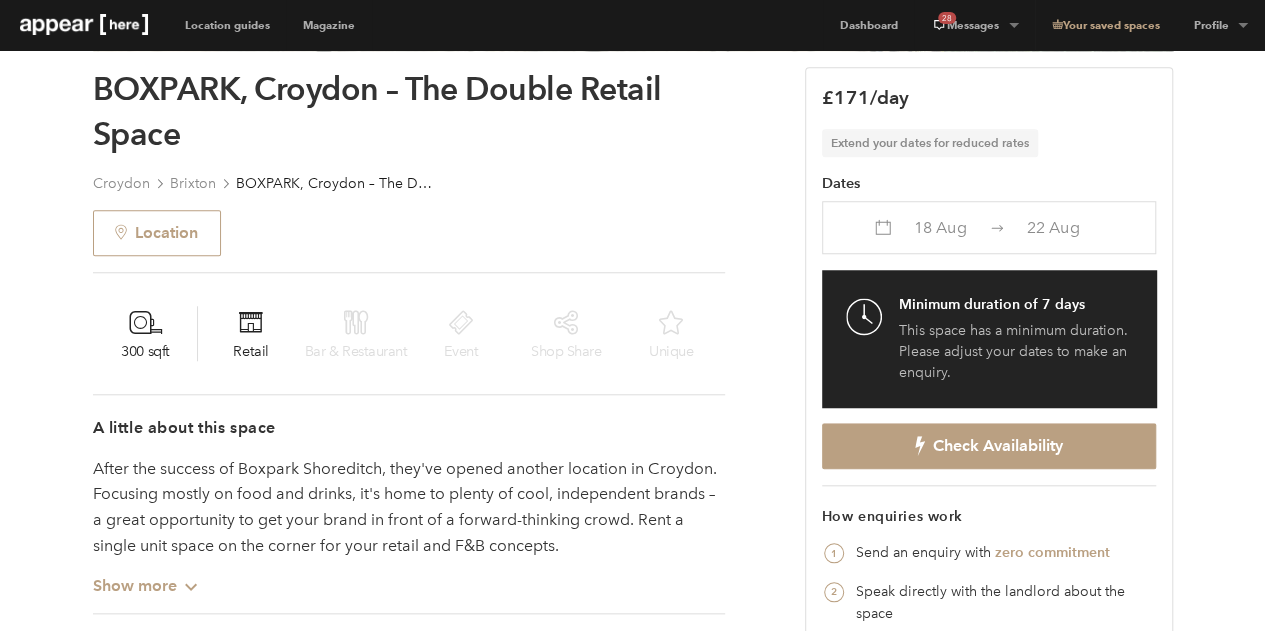 click on "22 Aug" at bounding box center [939, 227] 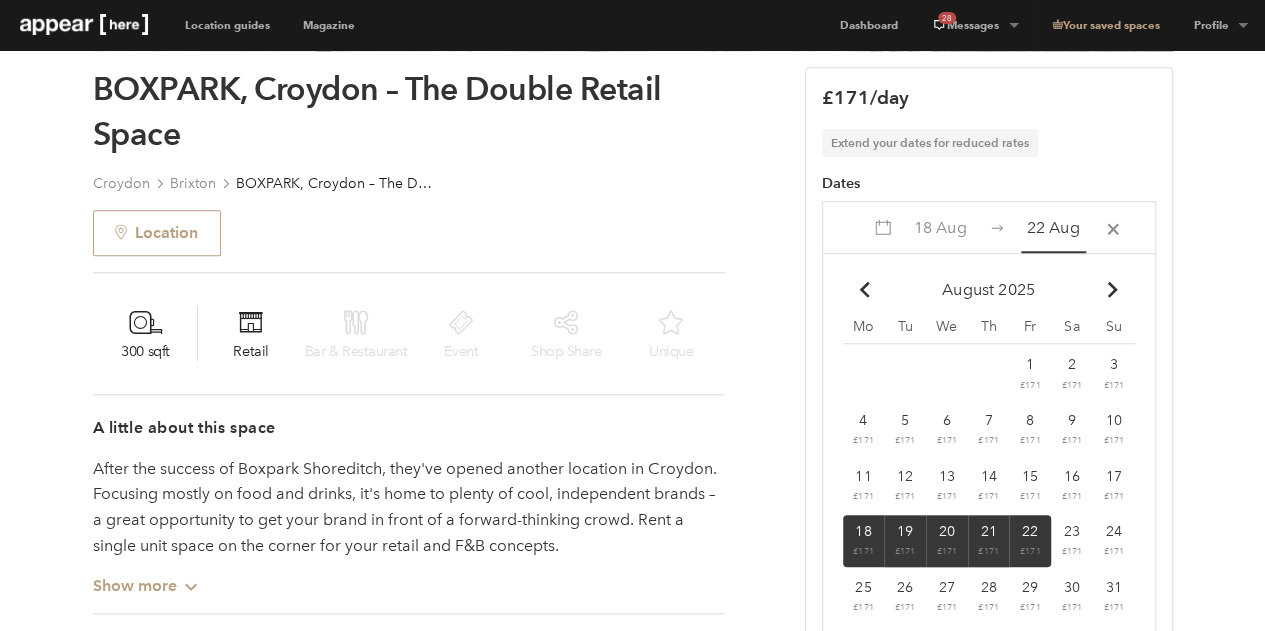click on "24" at bounding box center [1030, 364] 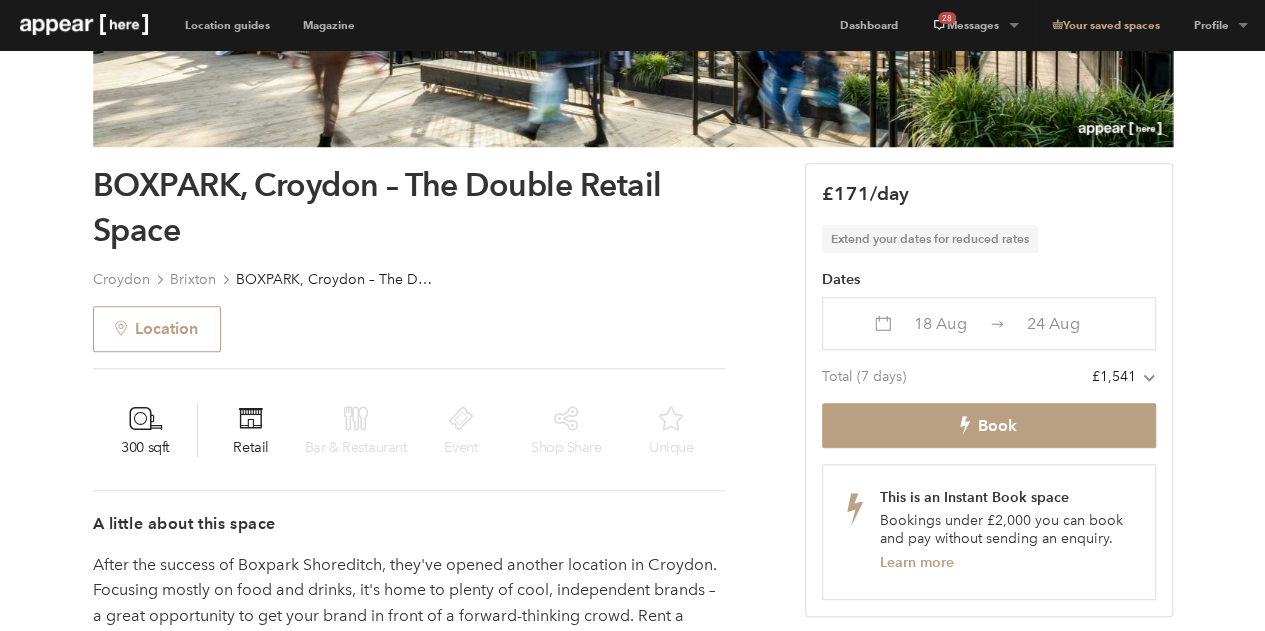 scroll, scrollTop: 622, scrollLeft: 0, axis: vertical 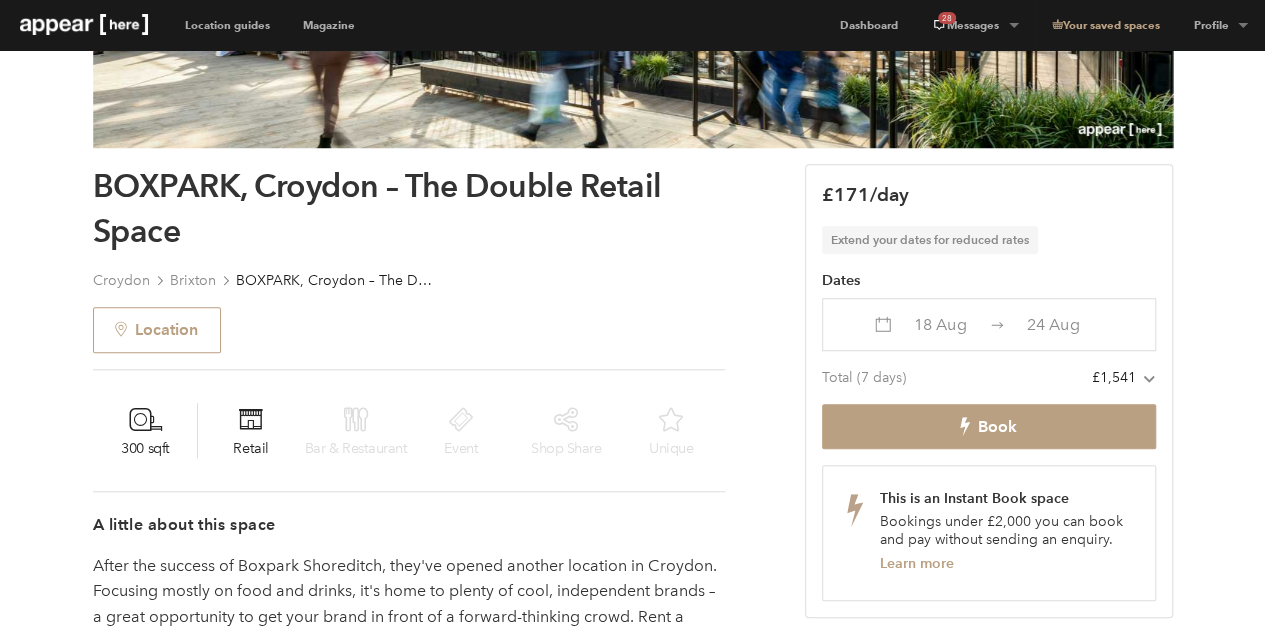 click on "£1,541" at bounding box center [1114, 377] 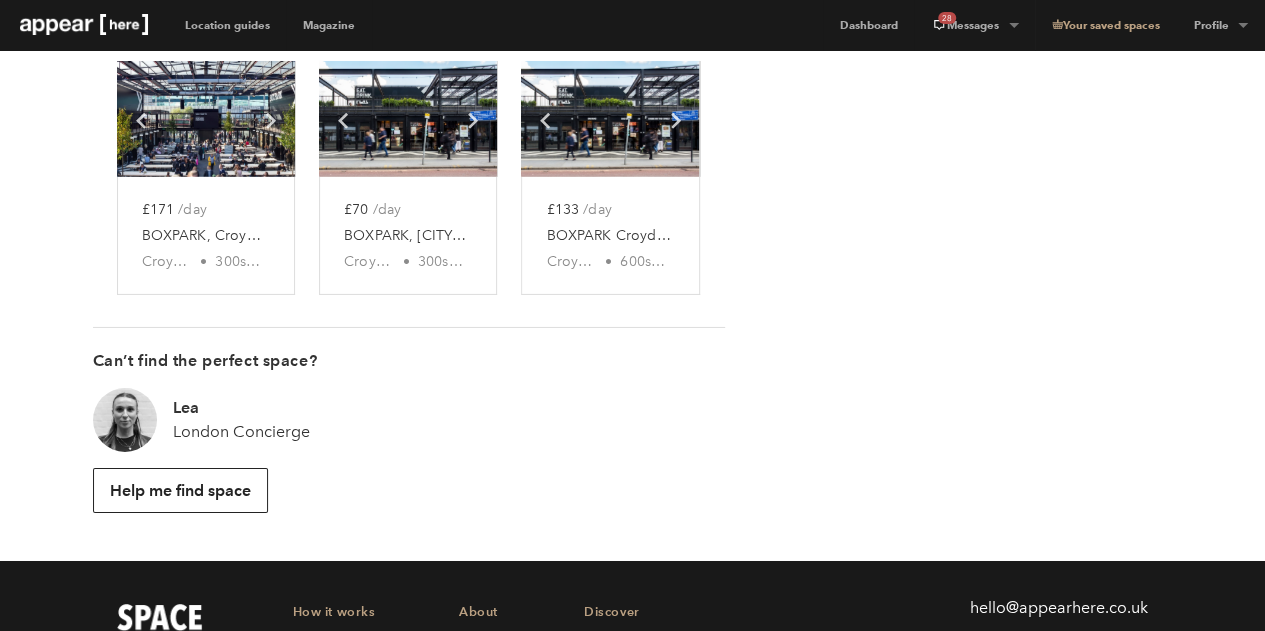 scroll, scrollTop: 3189, scrollLeft: 0, axis: vertical 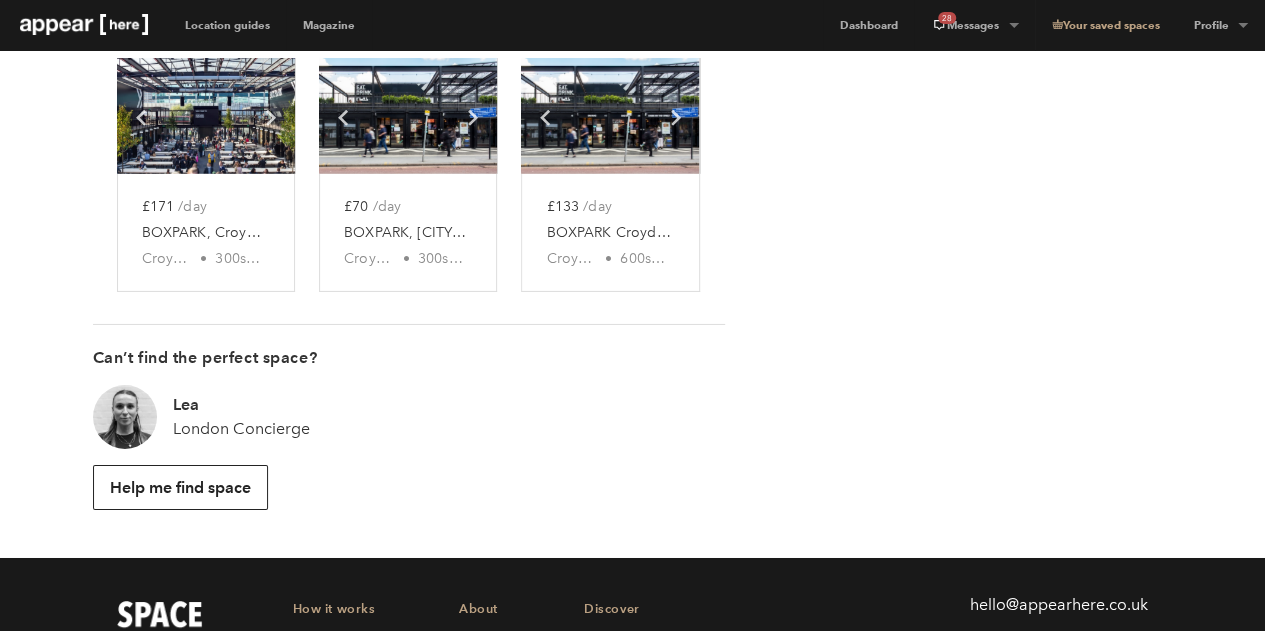 click on "Help me find space" at bounding box center [180, 487] 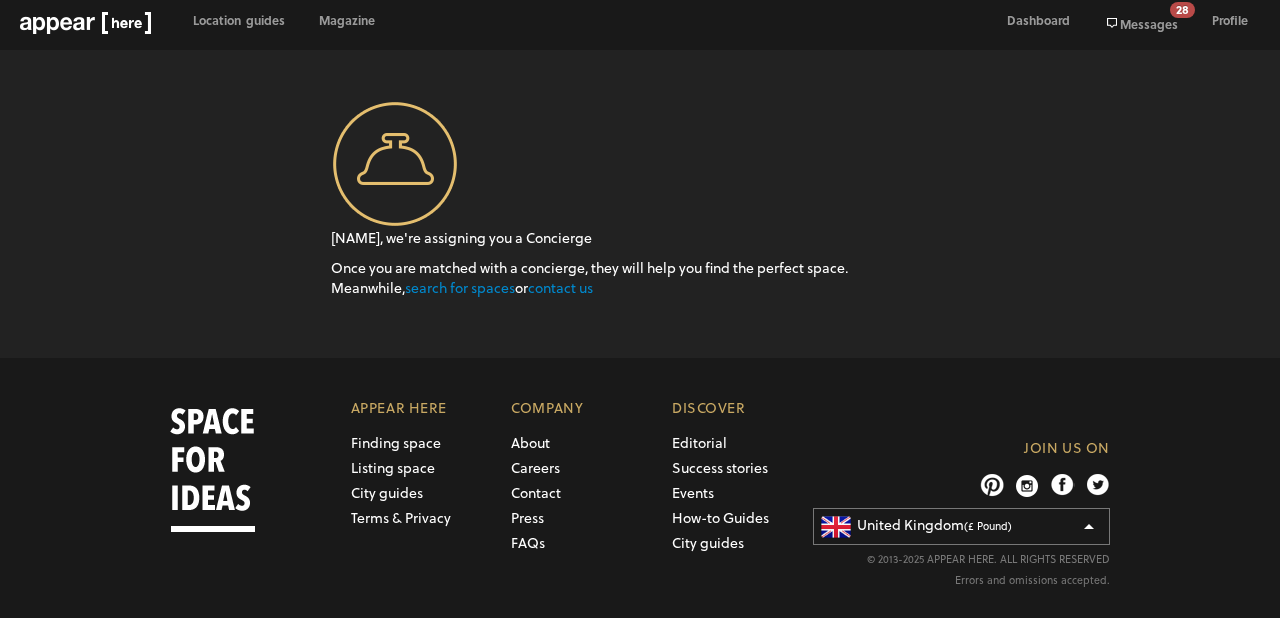 scroll, scrollTop: 0, scrollLeft: 0, axis: both 